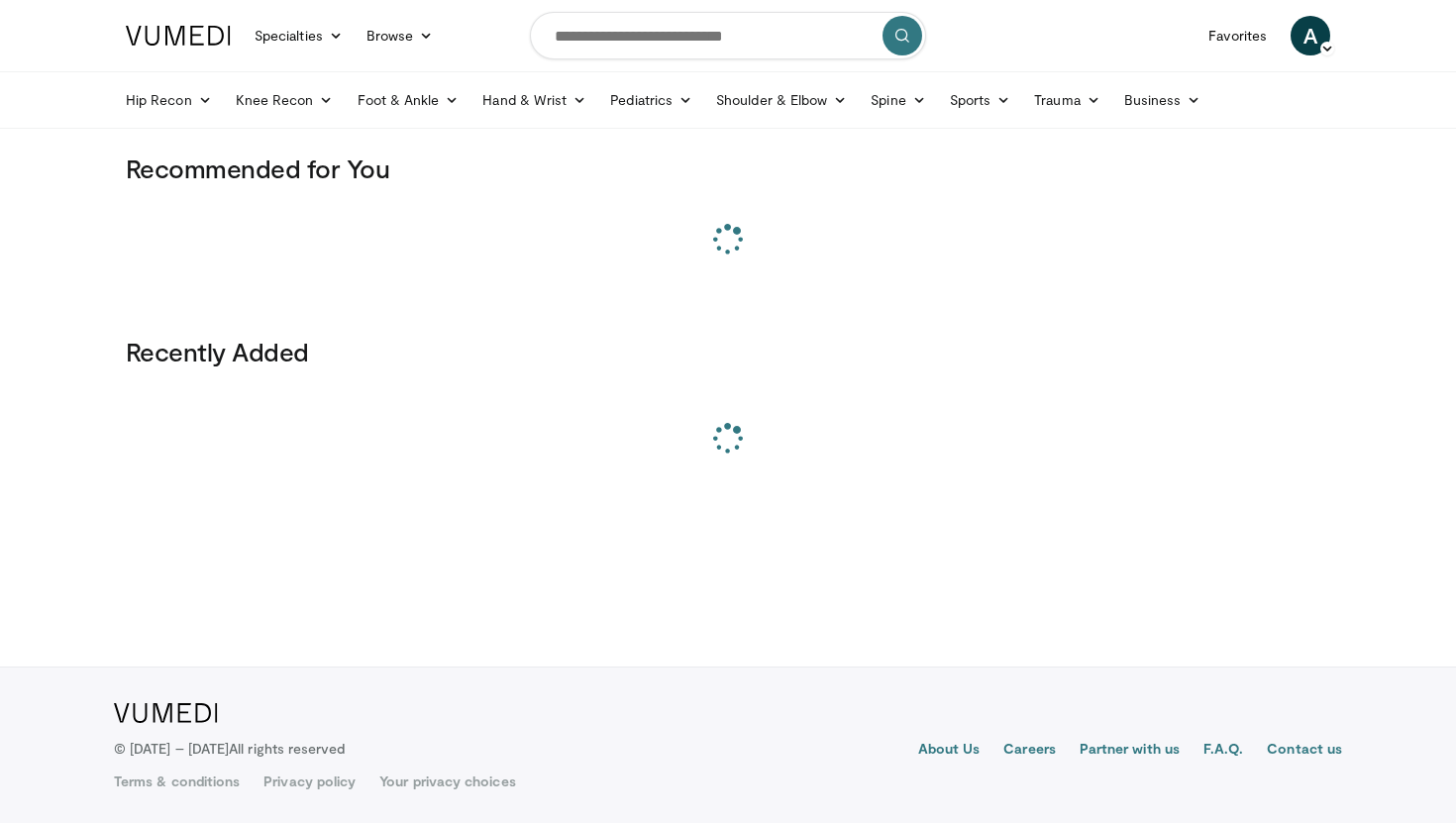 scroll, scrollTop: 0, scrollLeft: 0, axis: both 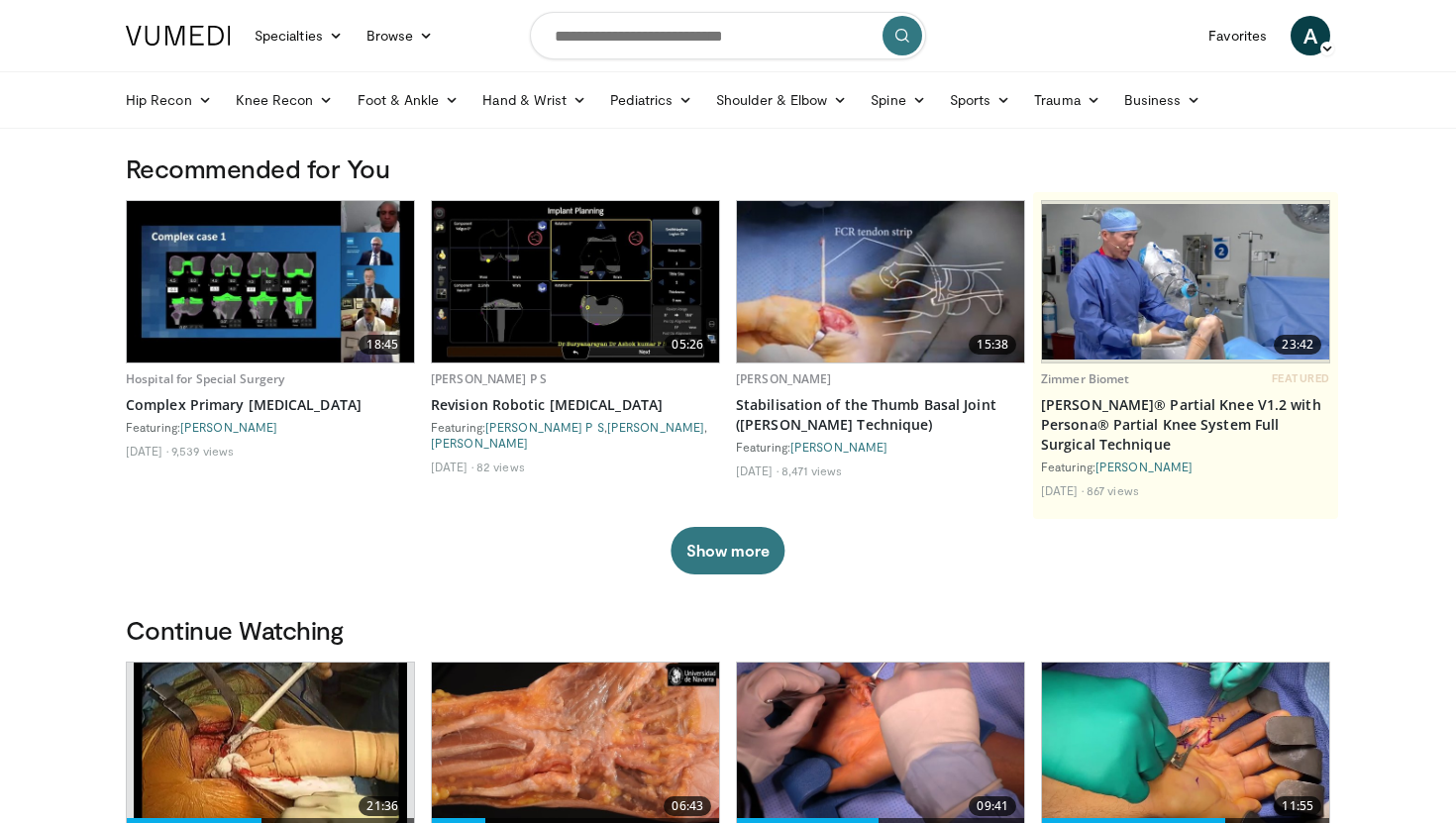 click at bounding box center [728, 36] 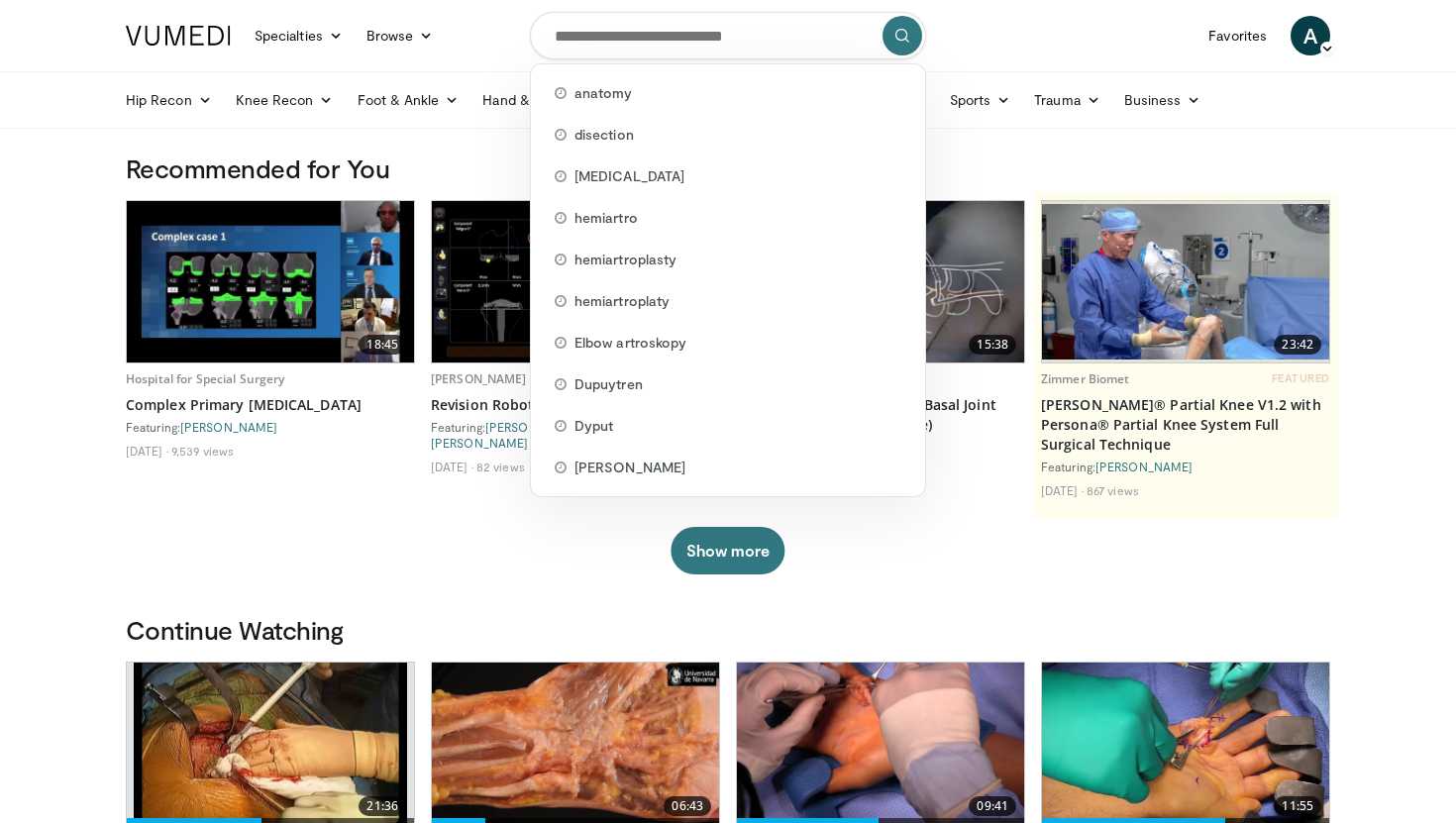 click at bounding box center (728, 36) 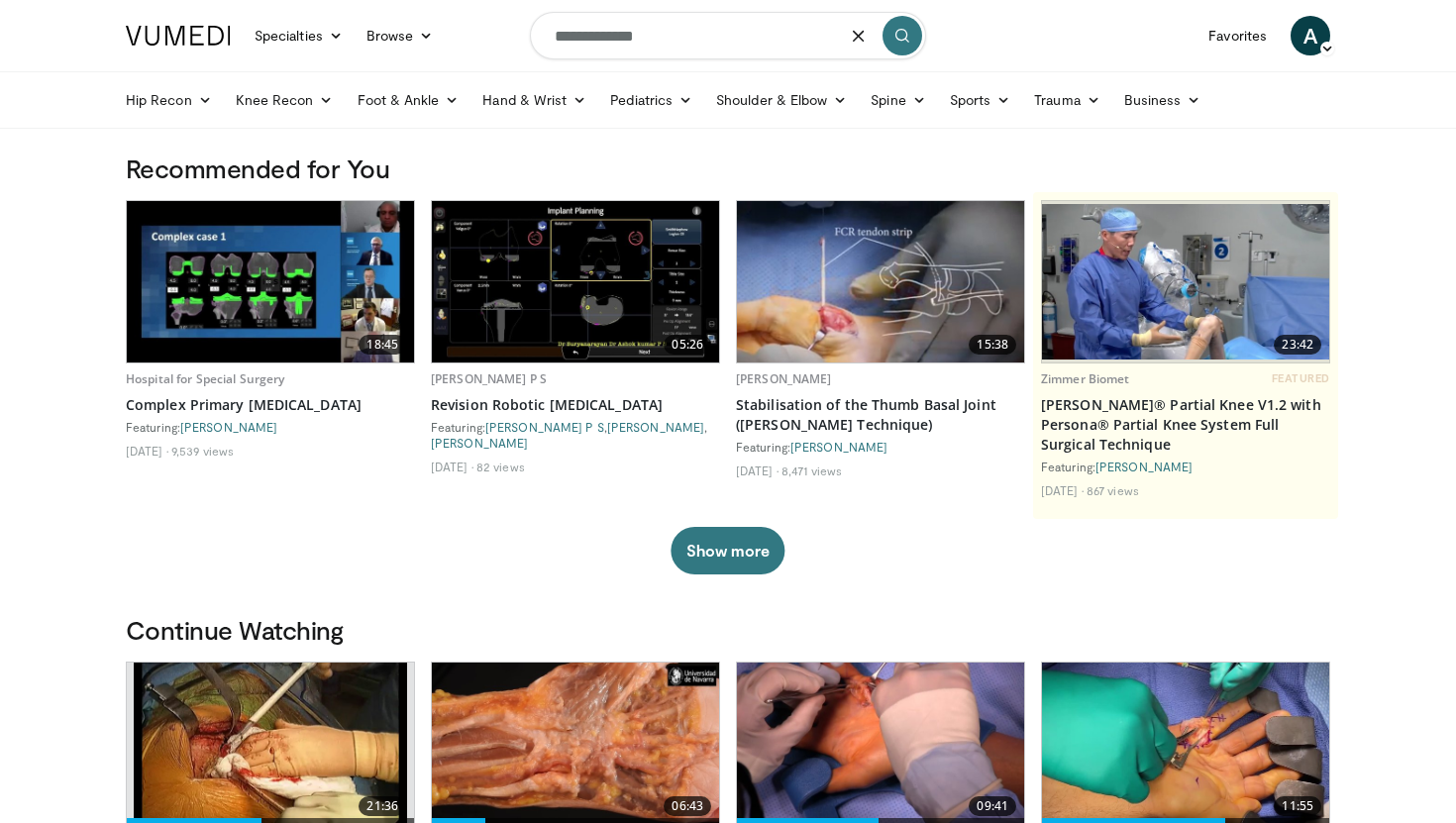 type on "**********" 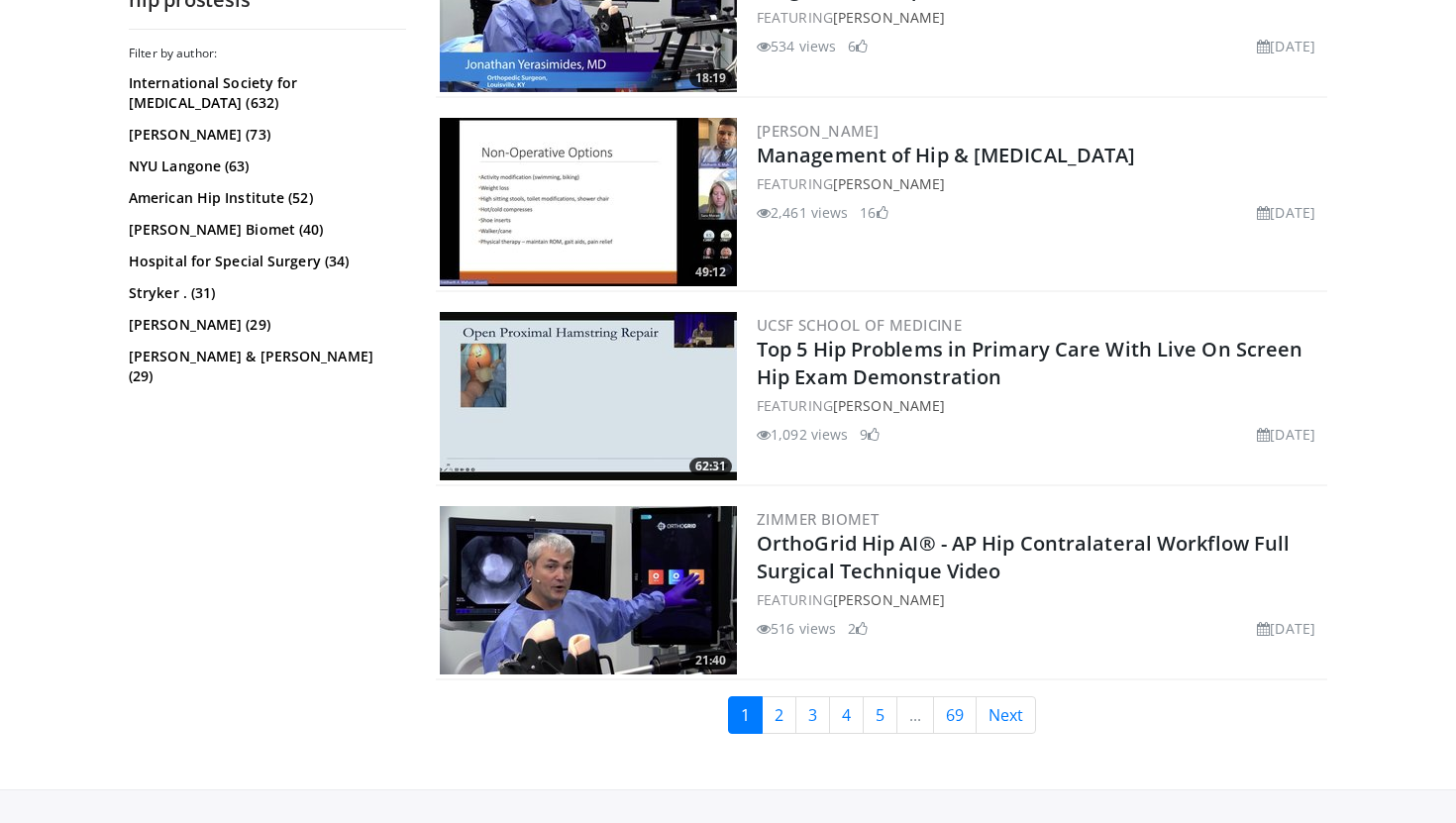 scroll, scrollTop: 4887, scrollLeft: 0, axis: vertical 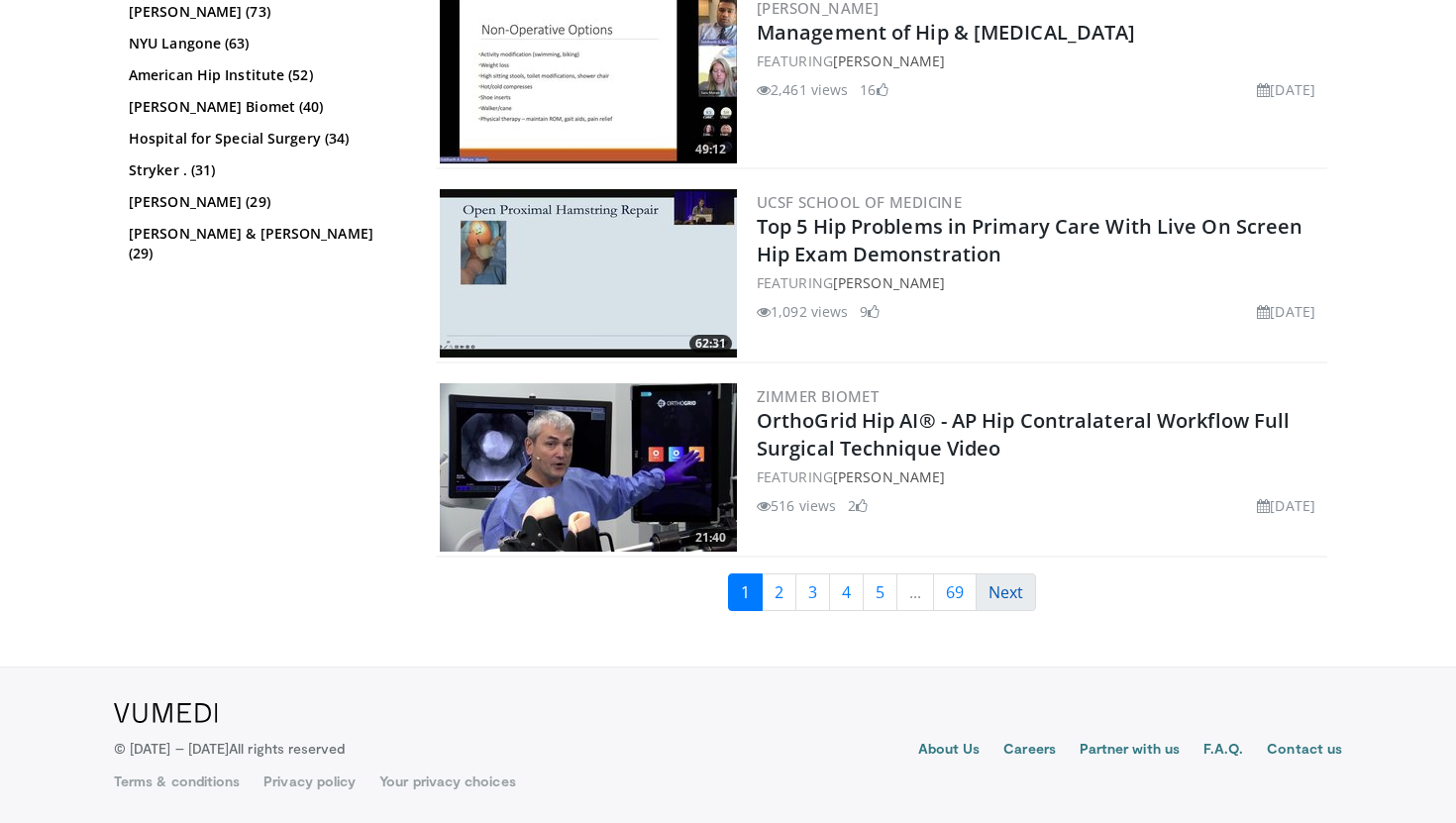 click on "Next" at bounding box center (1005, 592) 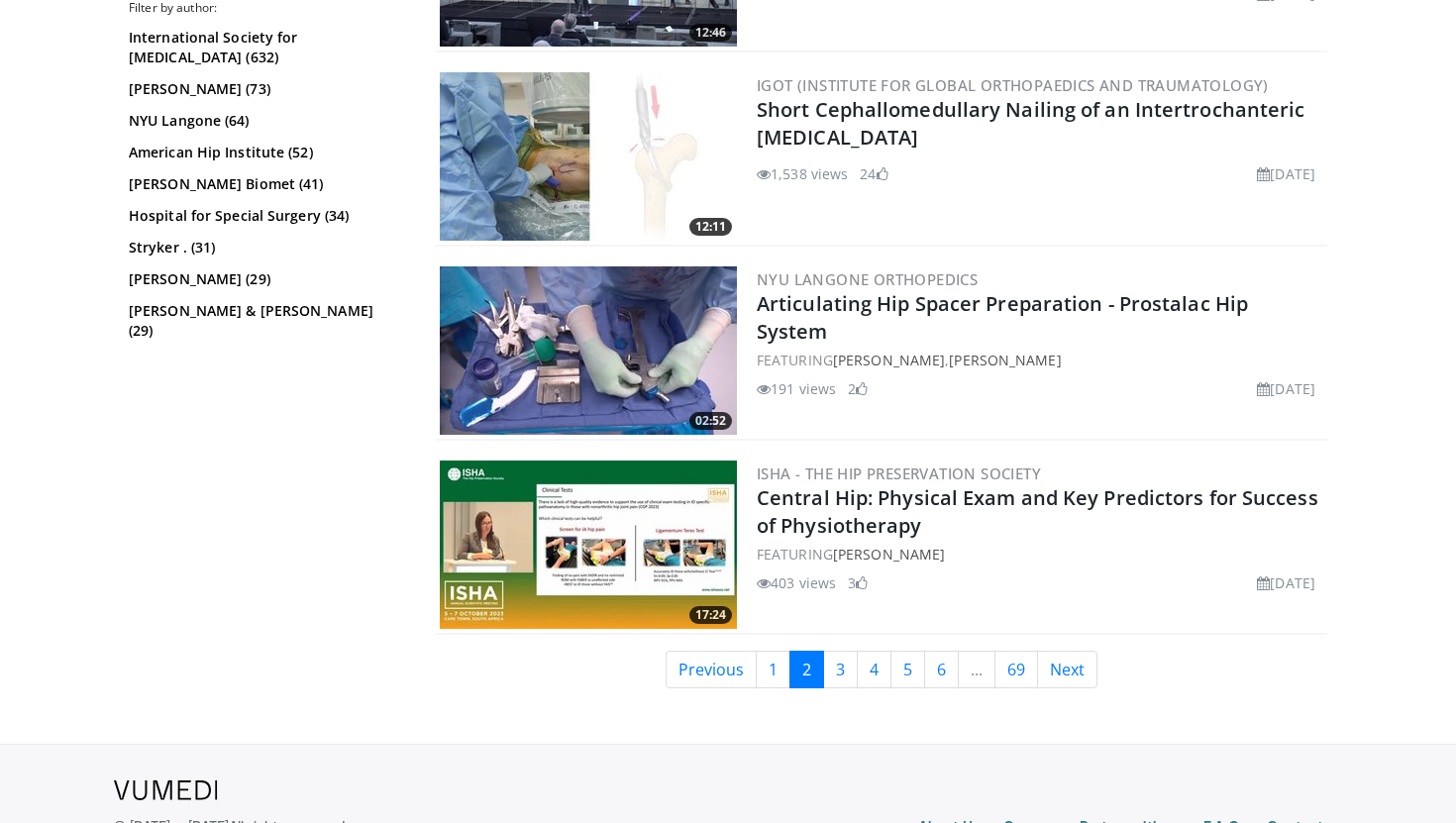 scroll, scrollTop: 4887, scrollLeft: 0, axis: vertical 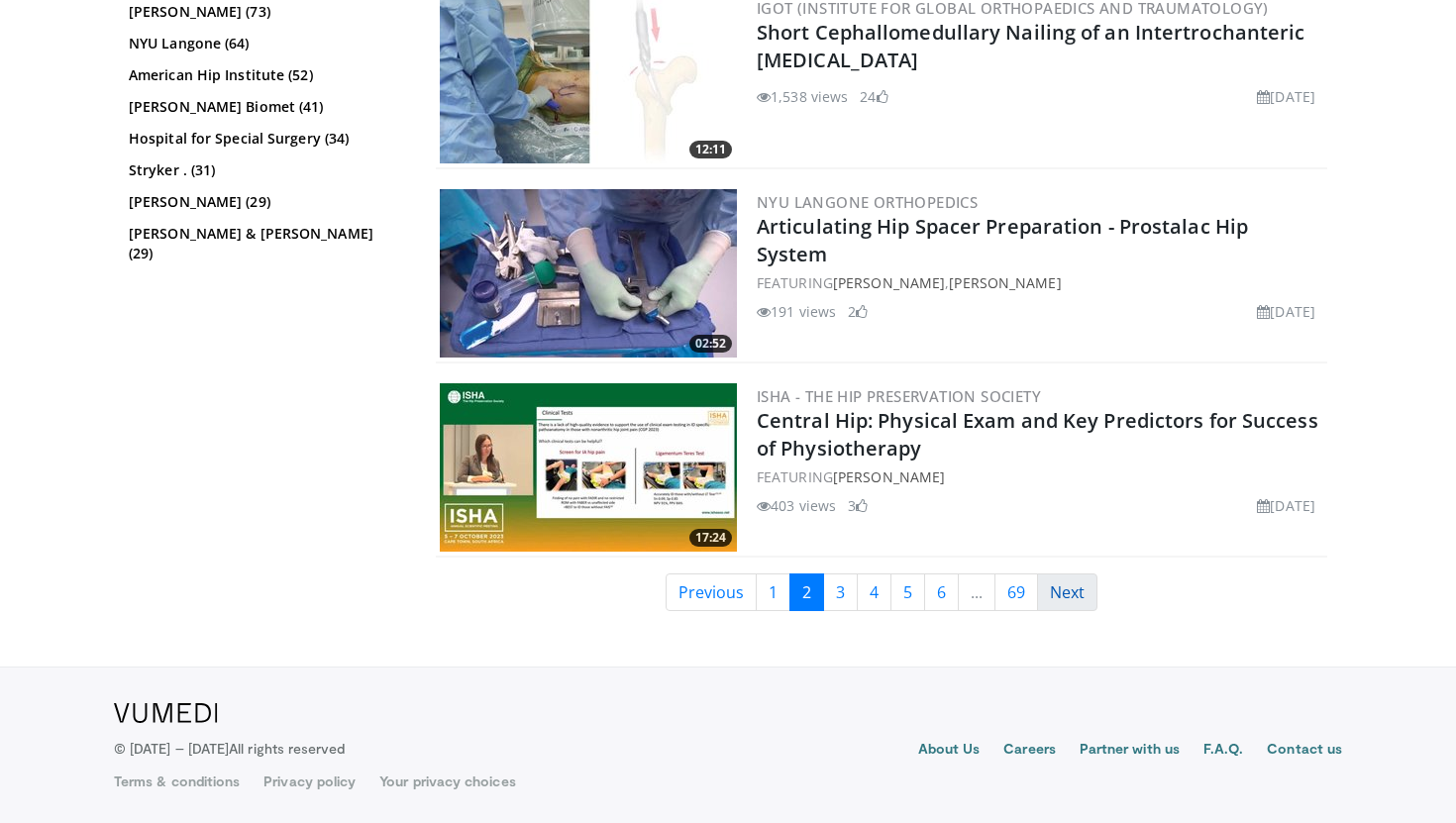 click on "Next" at bounding box center [1067, 592] 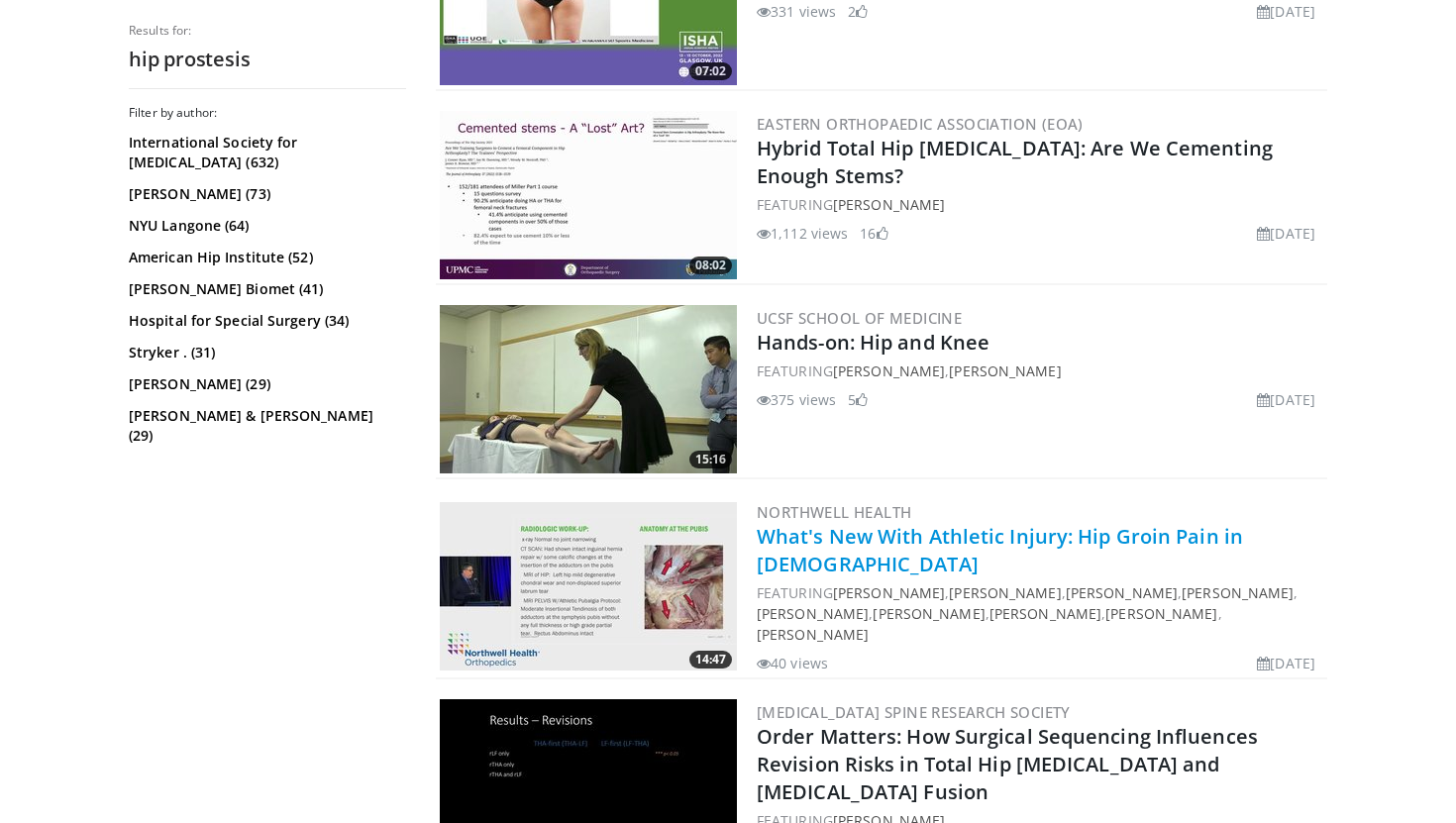 scroll, scrollTop: 4887, scrollLeft: 0, axis: vertical 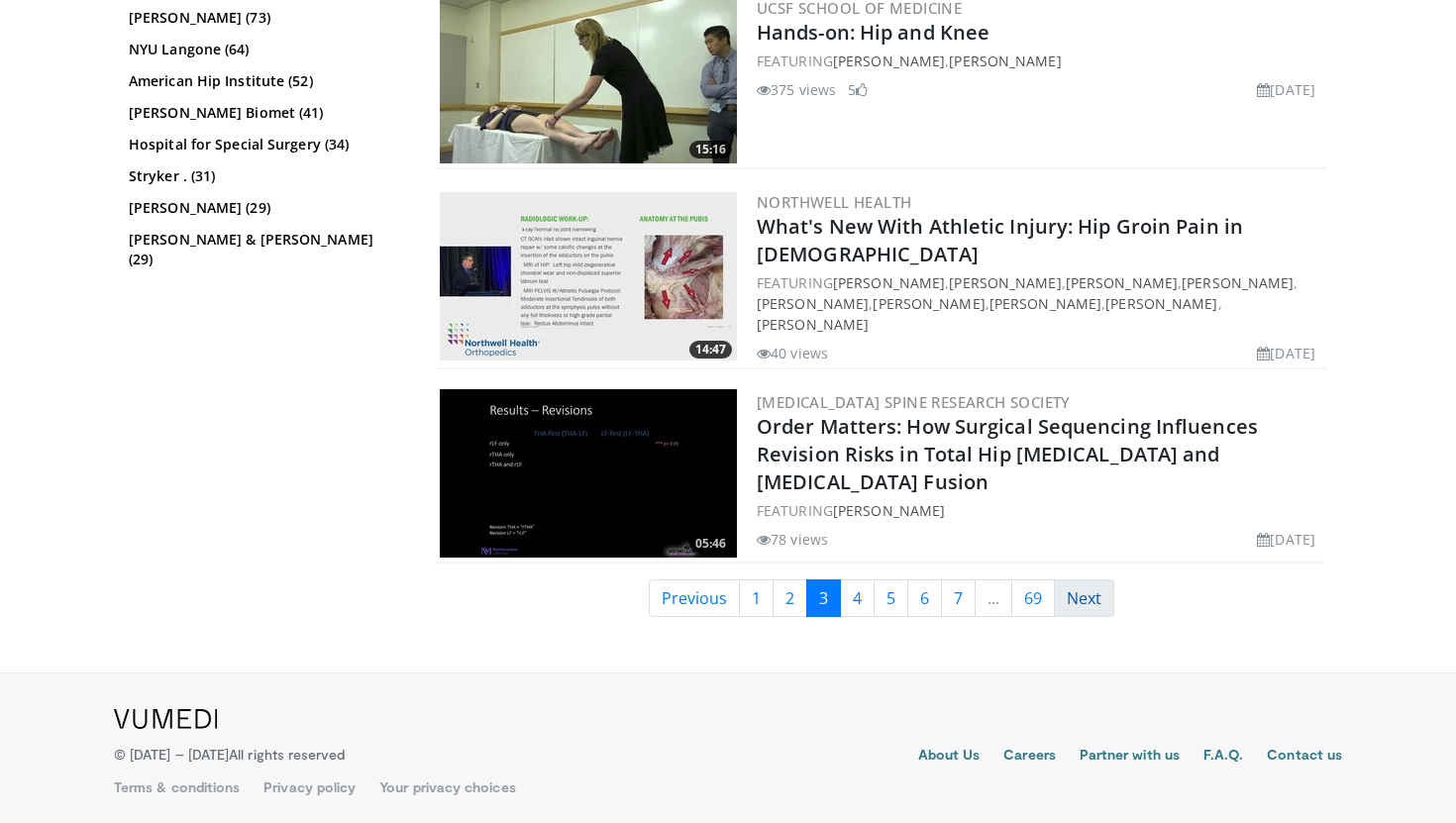 click on "Next" at bounding box center (1084, 598) 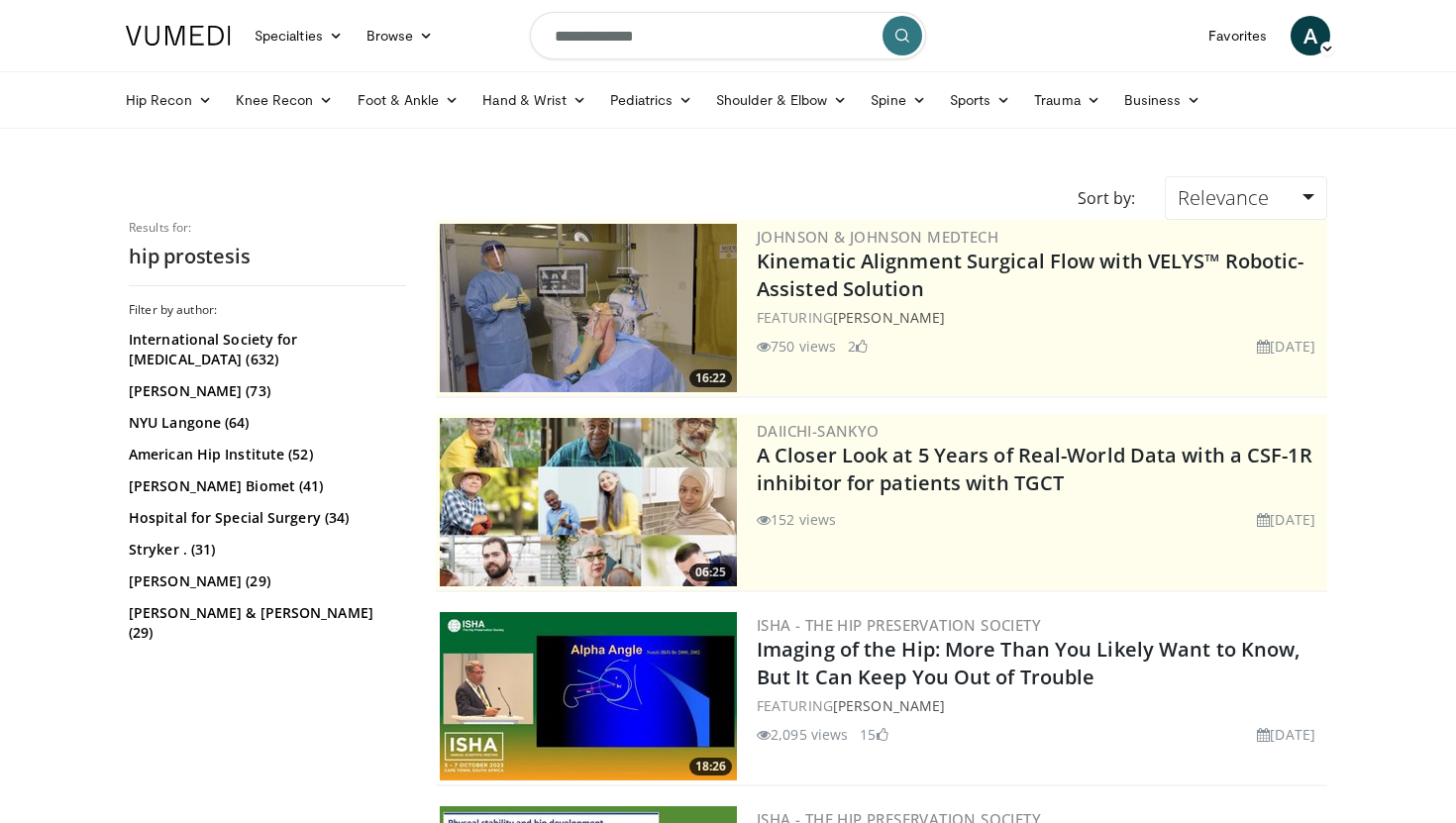scroll, scrollTop: 0, scrollLeft: 0, axis: both 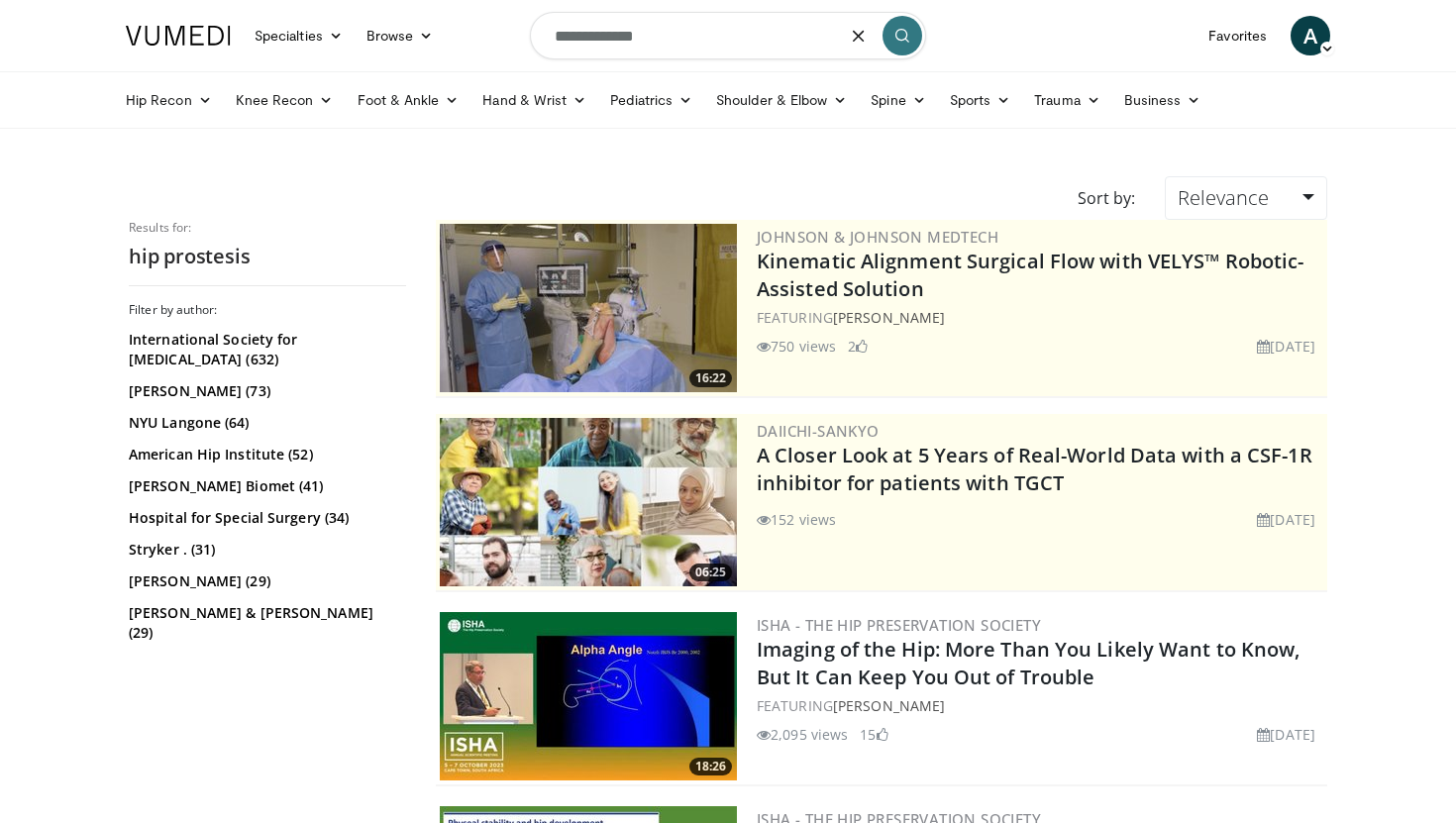 click on "**********" at bounding box center (728, 36) 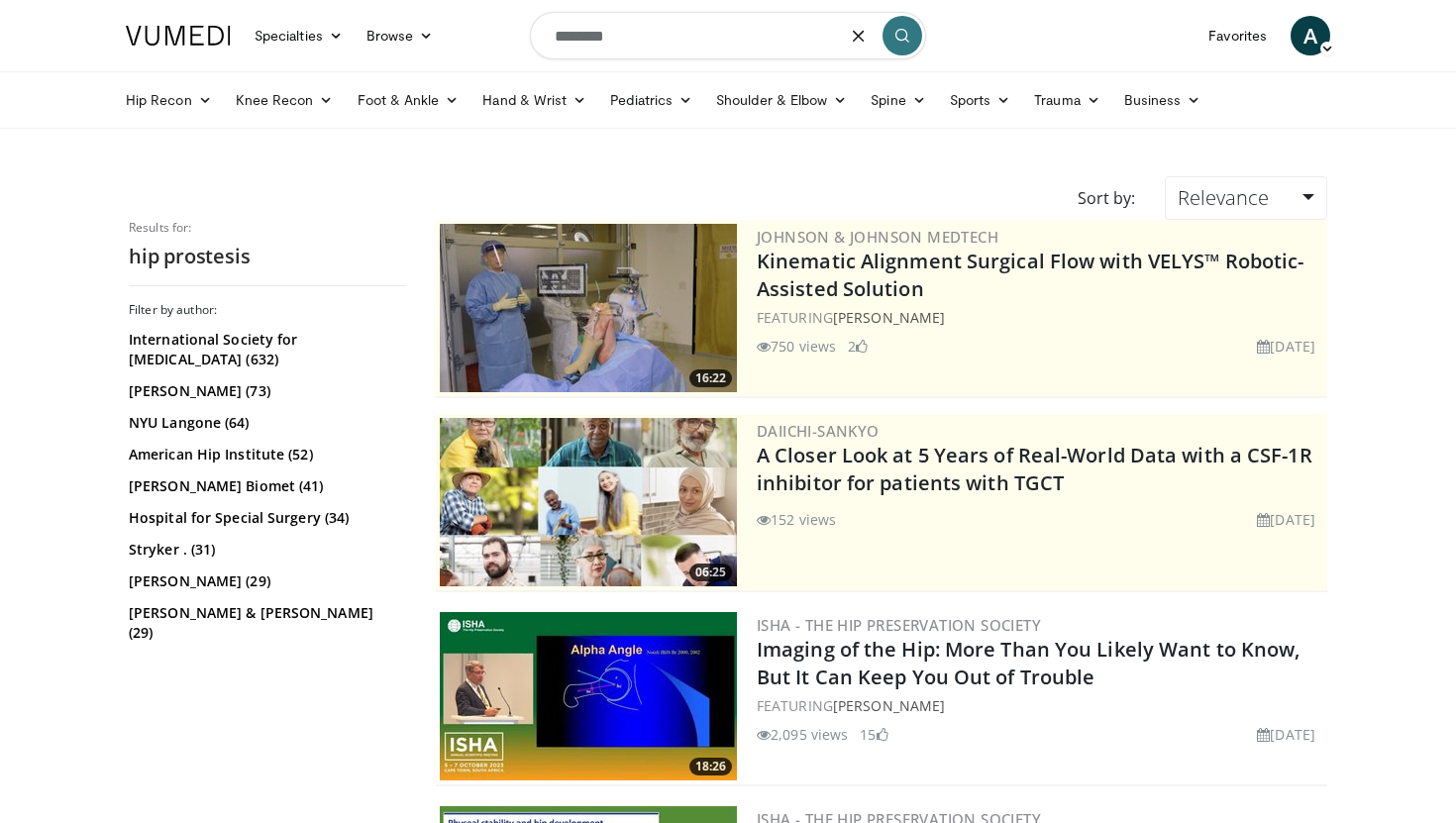 type on "********" 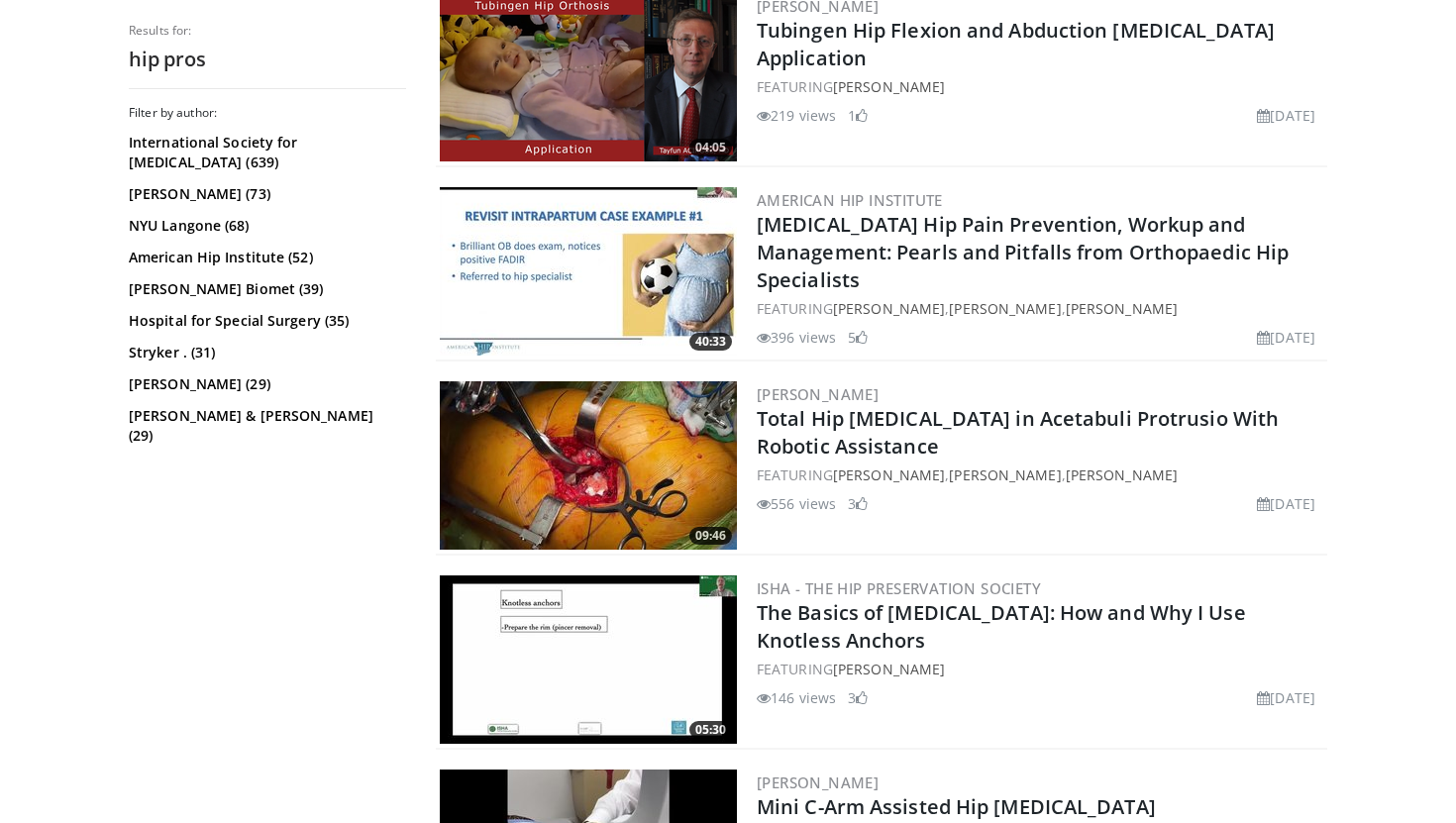 scroll, scrollTop: 873, scrollLeft: 0, axis: vertical 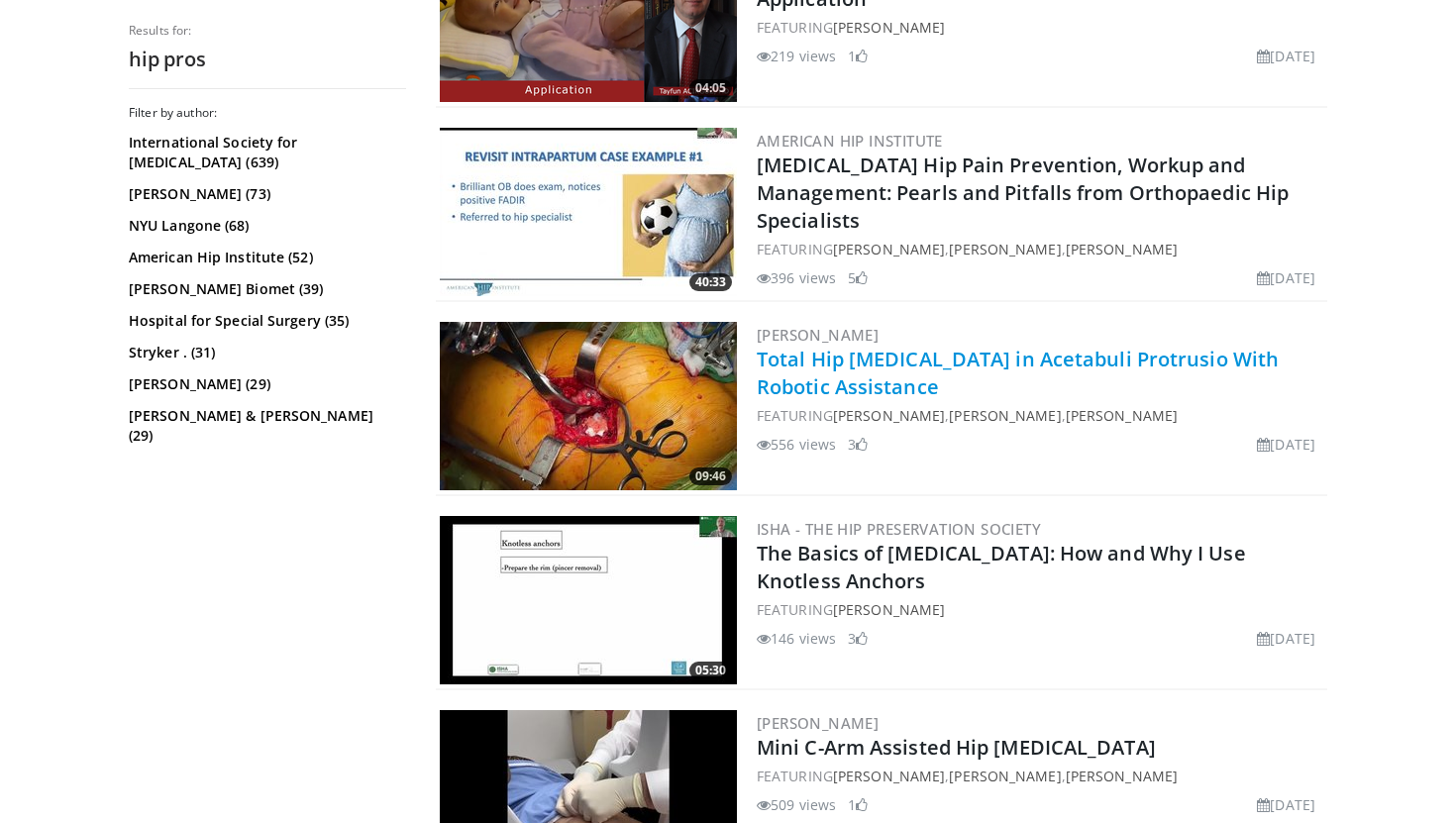 drag, startPoint x: 1307, startPoint y: 381, endPoint x: 1284, endPoint y: 352, distance: 37.013511 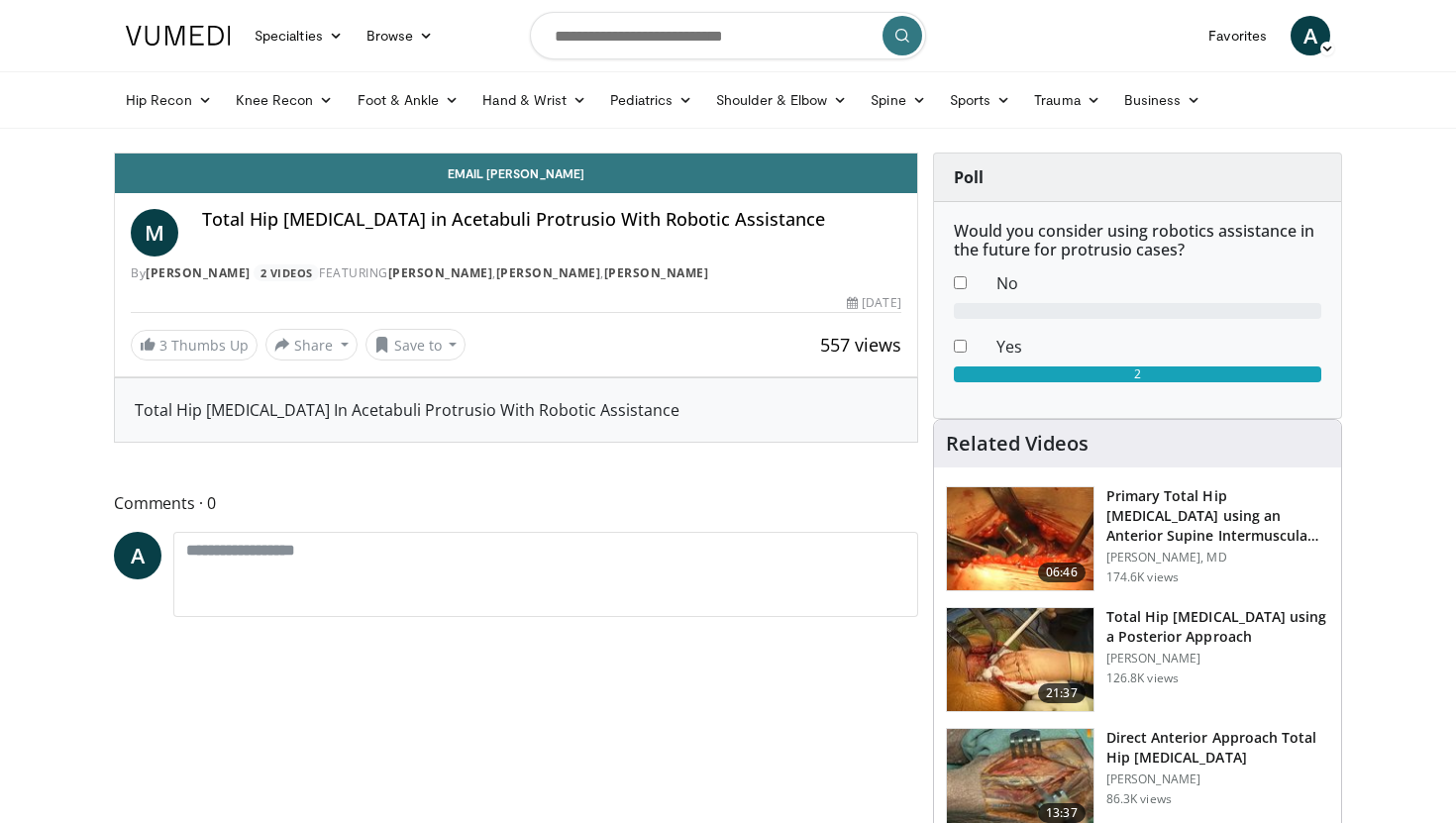 scroll, scrollTop: 0, scrollLeft: 0, axis: both 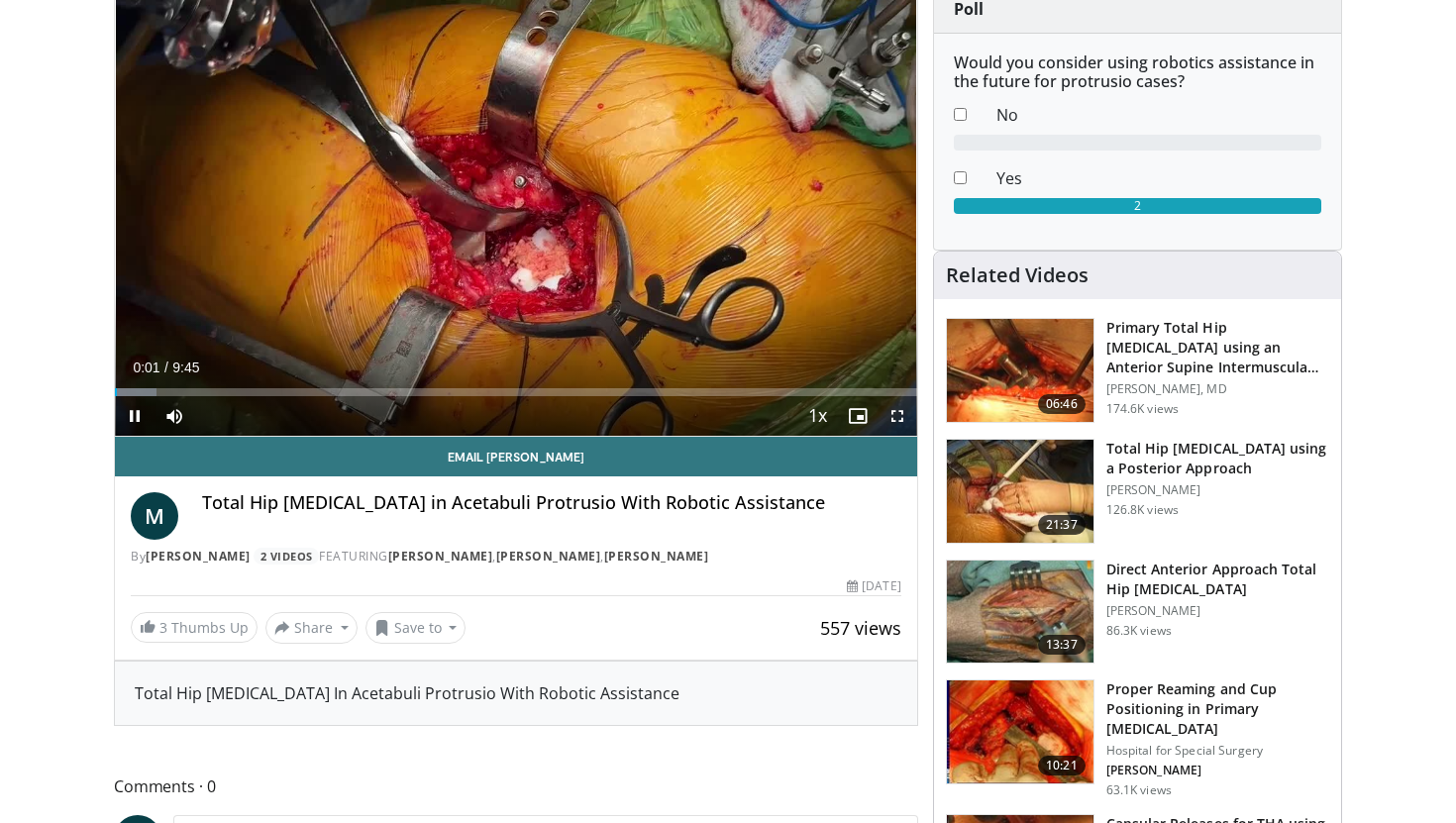 click at bounding box center (1020, 491) 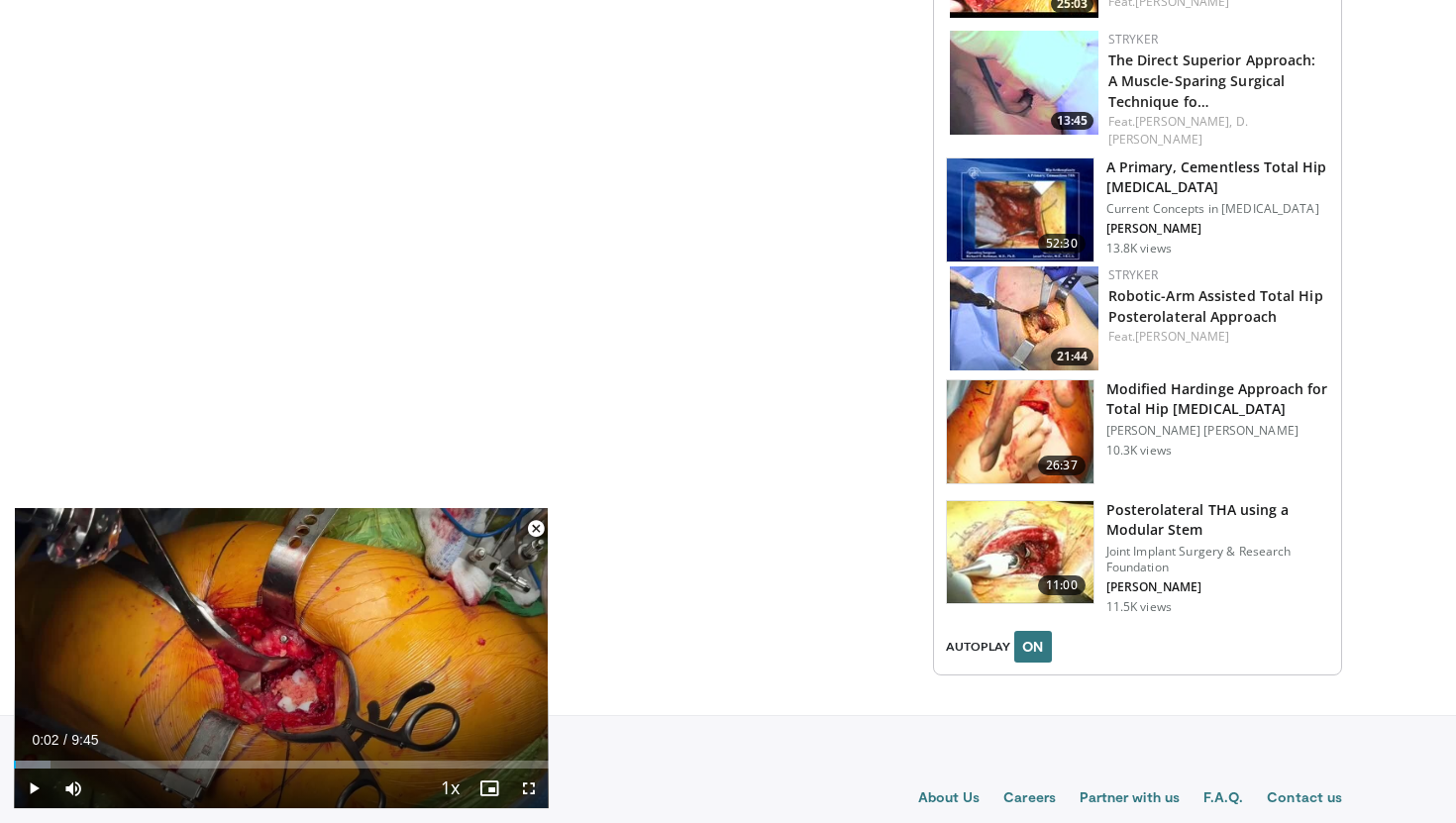 scroll, scrollTop: 2277, scrollLeft: 0, axis: vertical 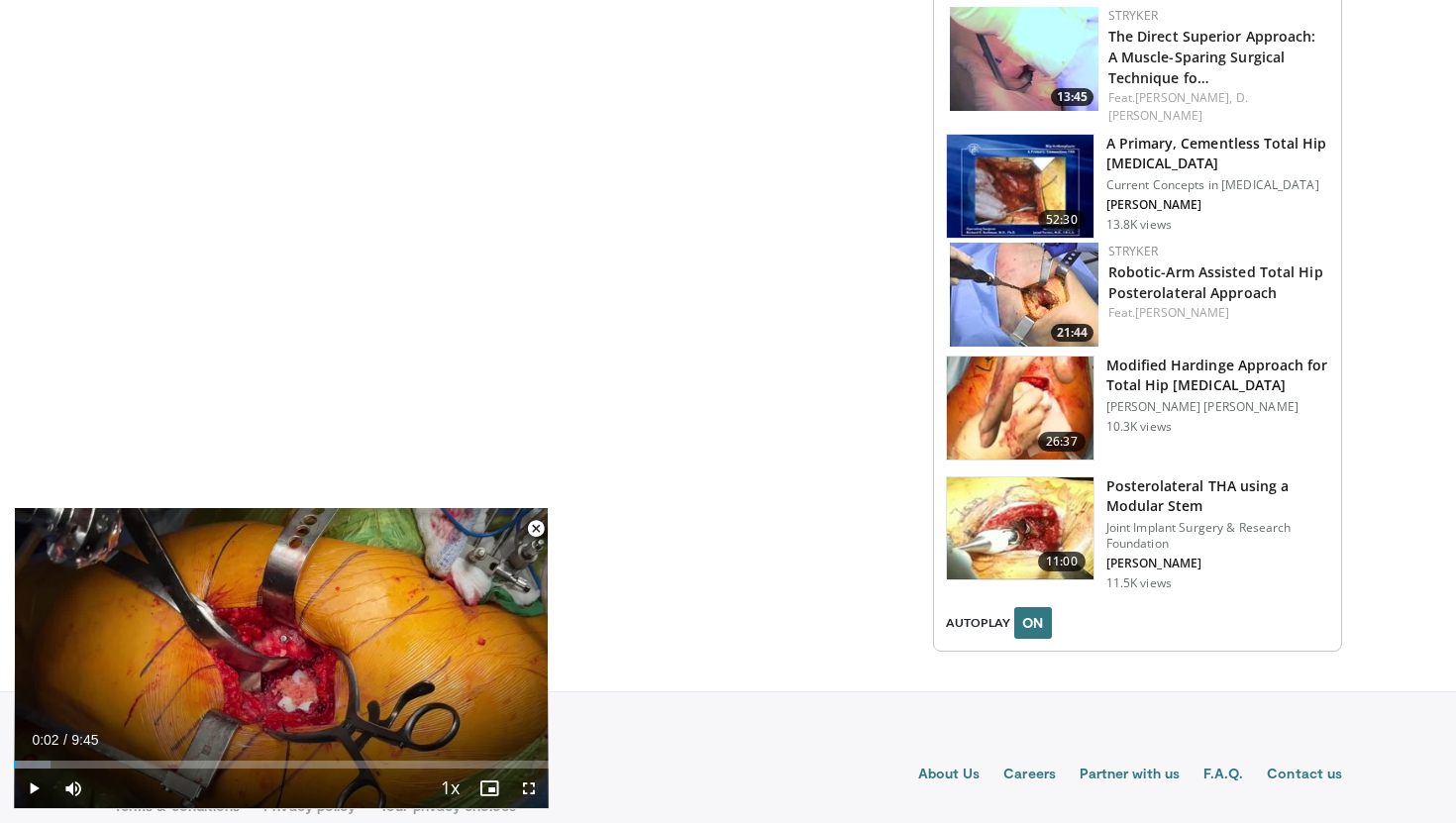click at bounding box center (536, 529) 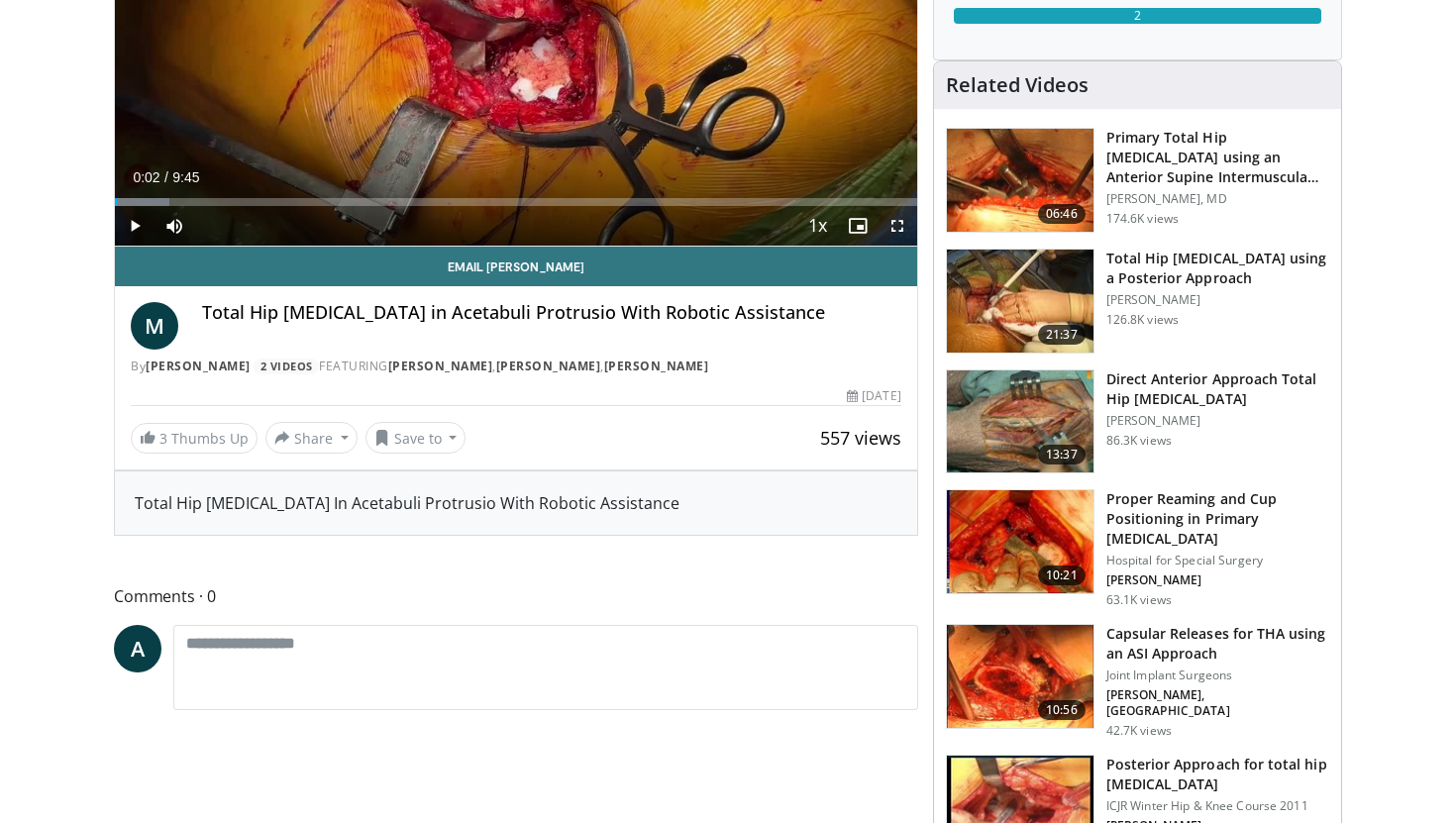 scroll, scrollTop: 0, scrollLeft: 0, axis: both 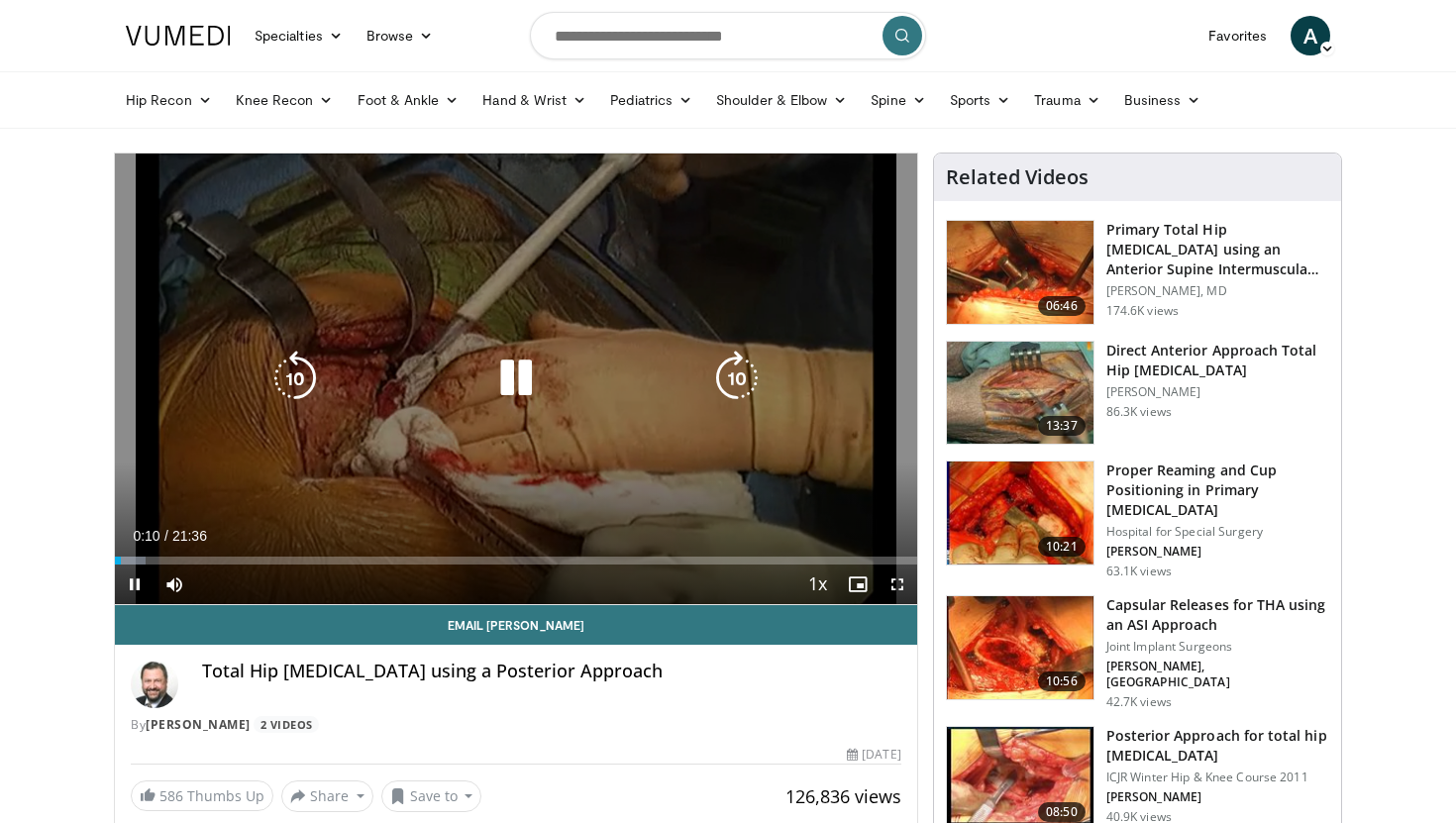 click at bounding box center [516, 378] 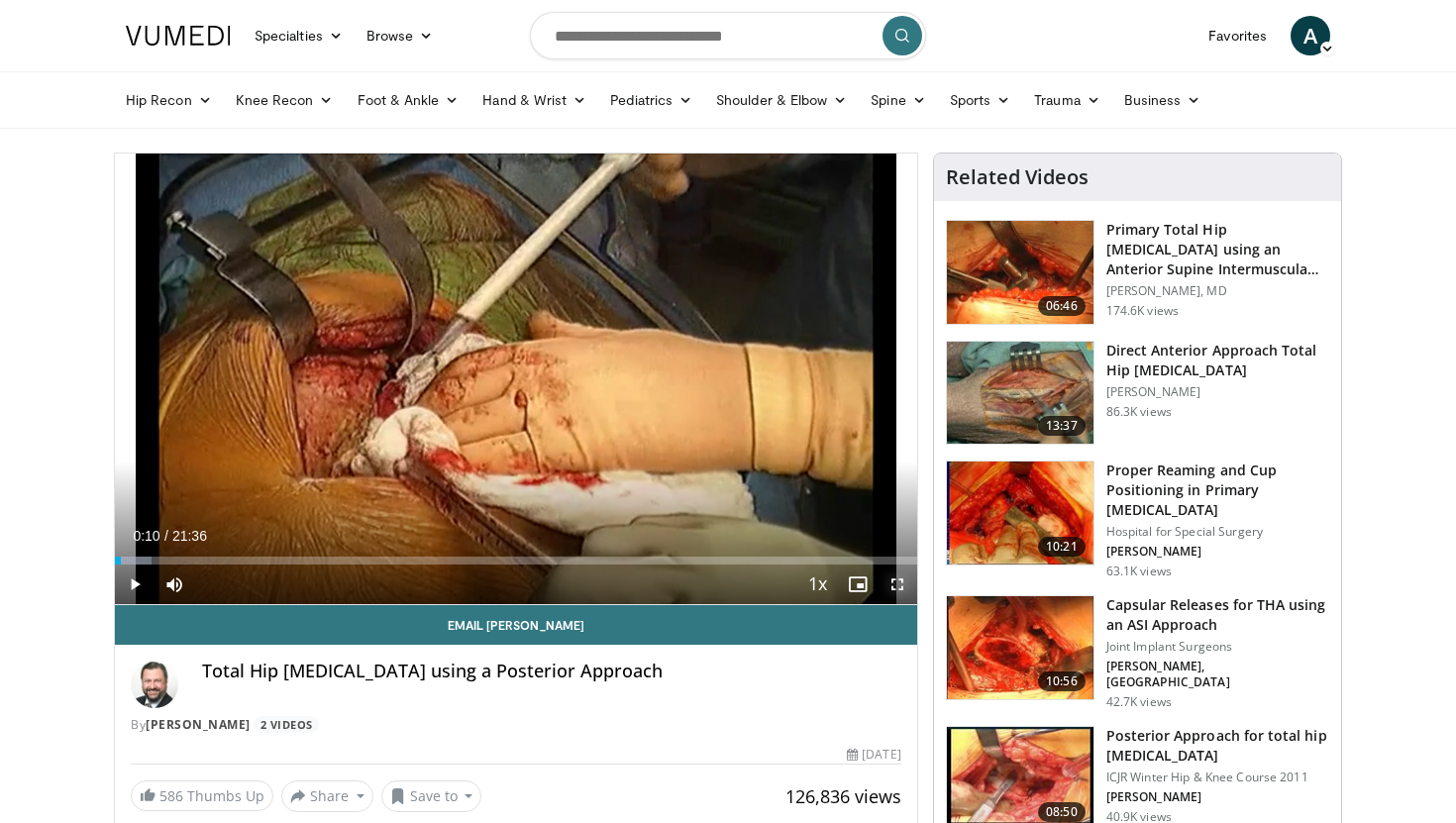 click at bounding box center (897, 584) 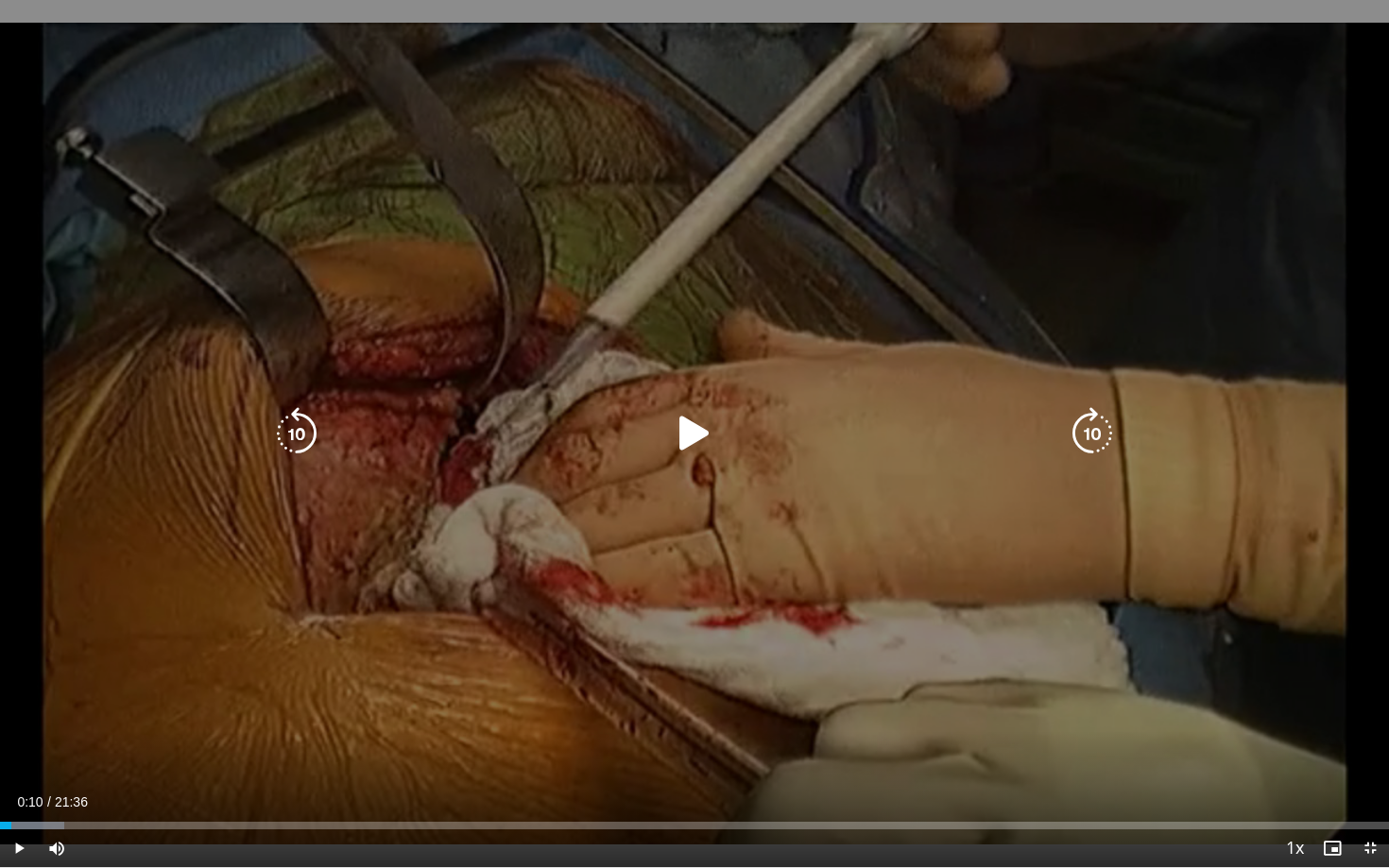click on "10 seconds
Tap to unmute" at bounding box center [694, 434] 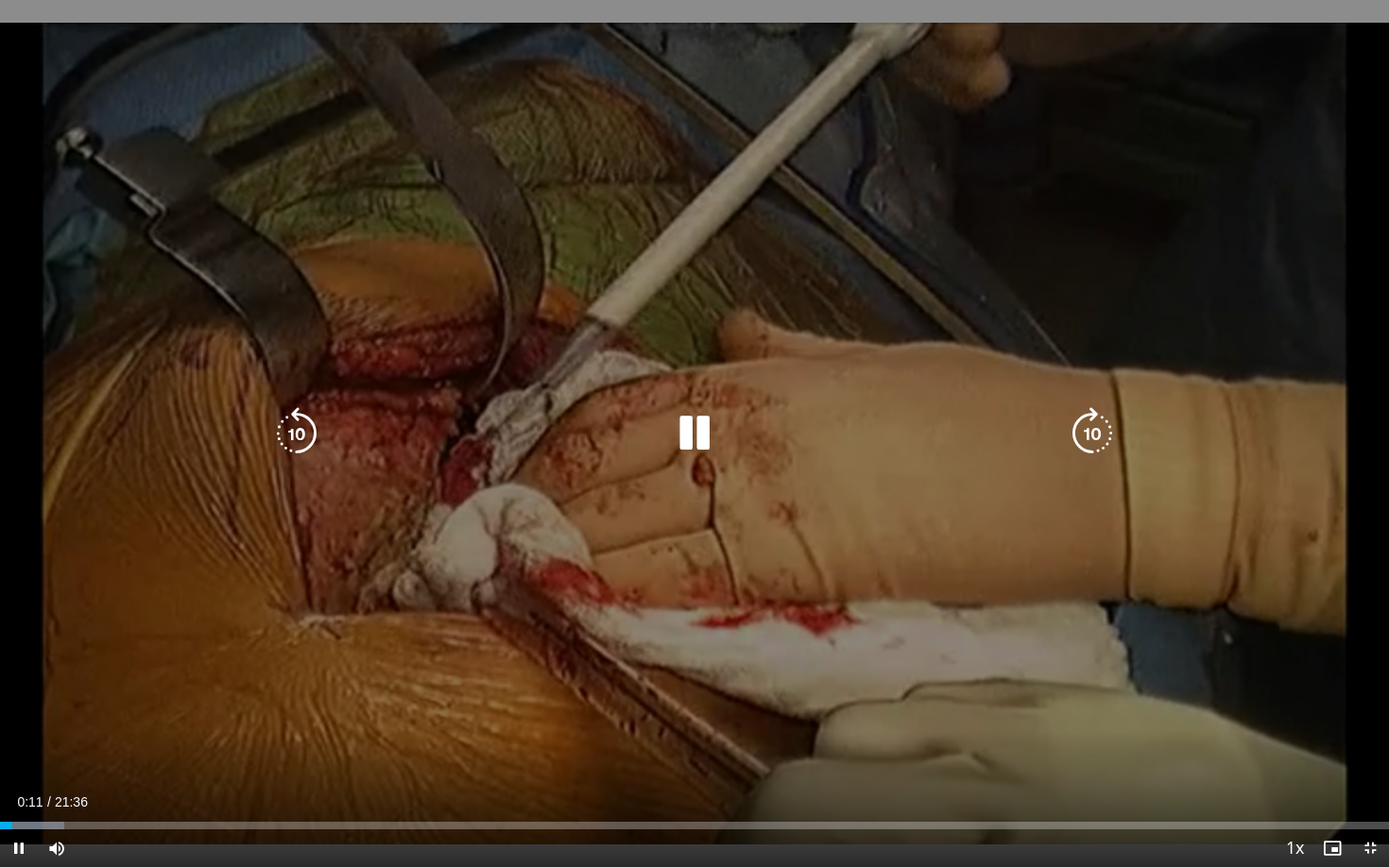 click at bounding box center (694, 434) 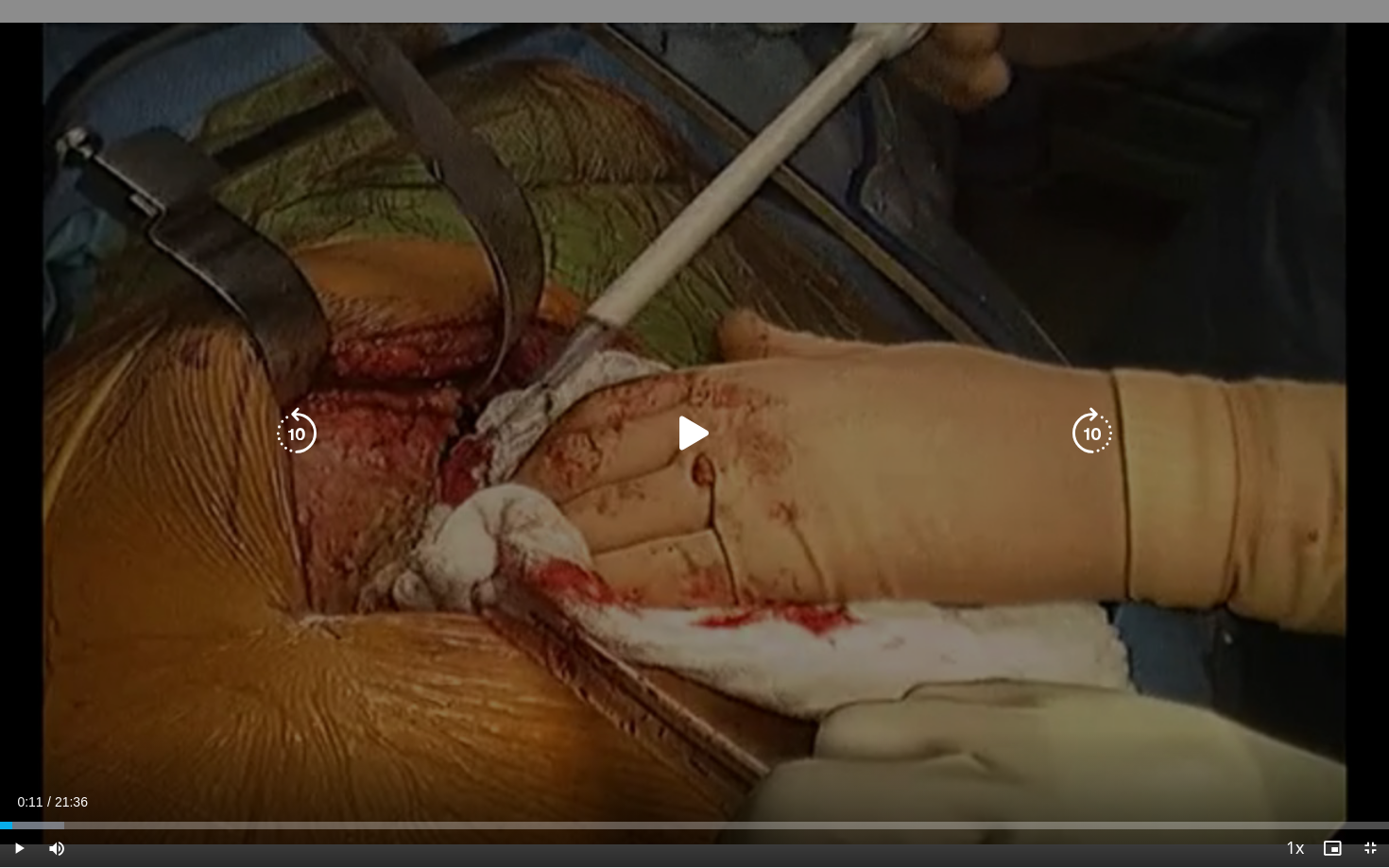 click at bounding box center [694, 434] 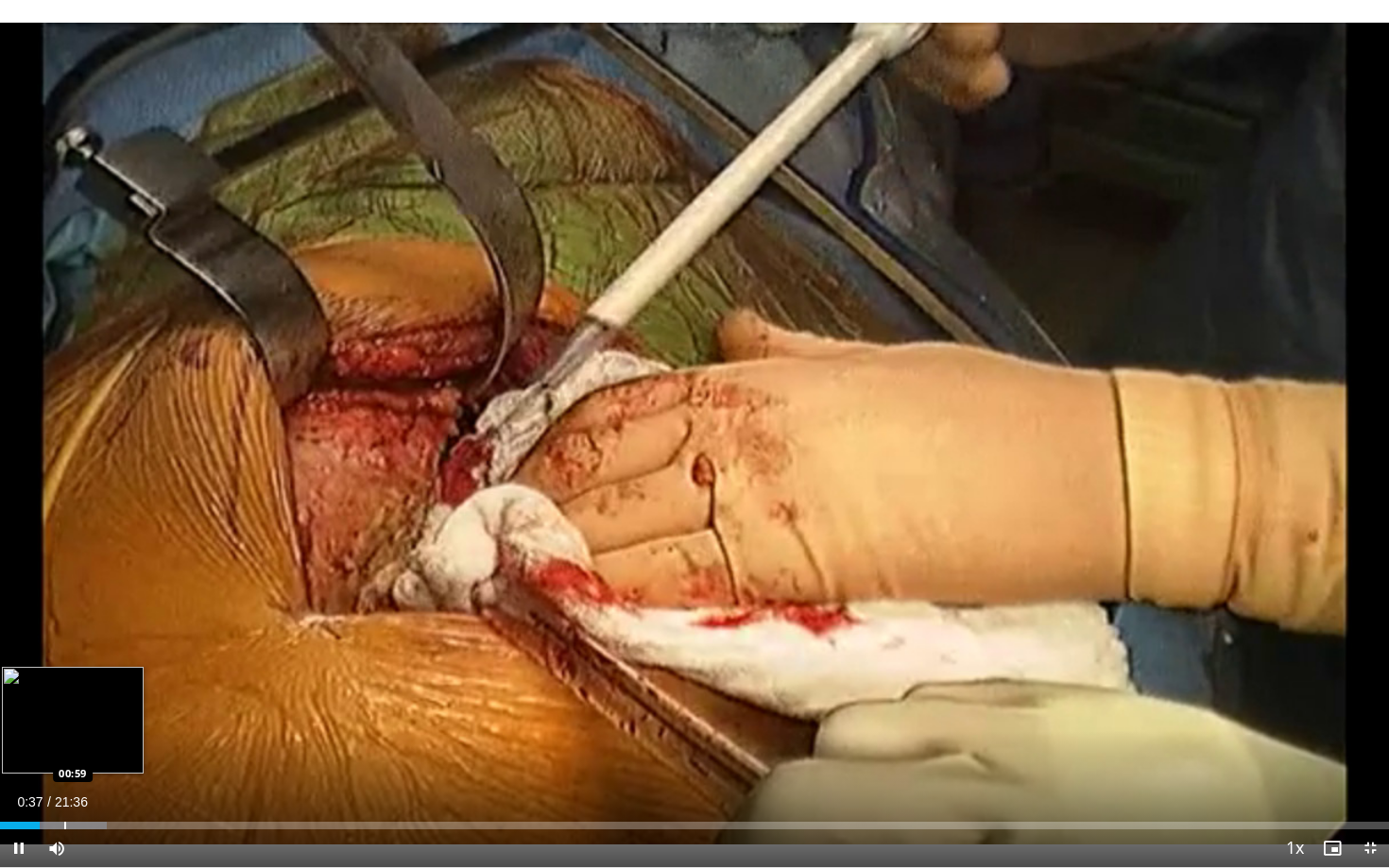 click at bounding box center [65, 825] 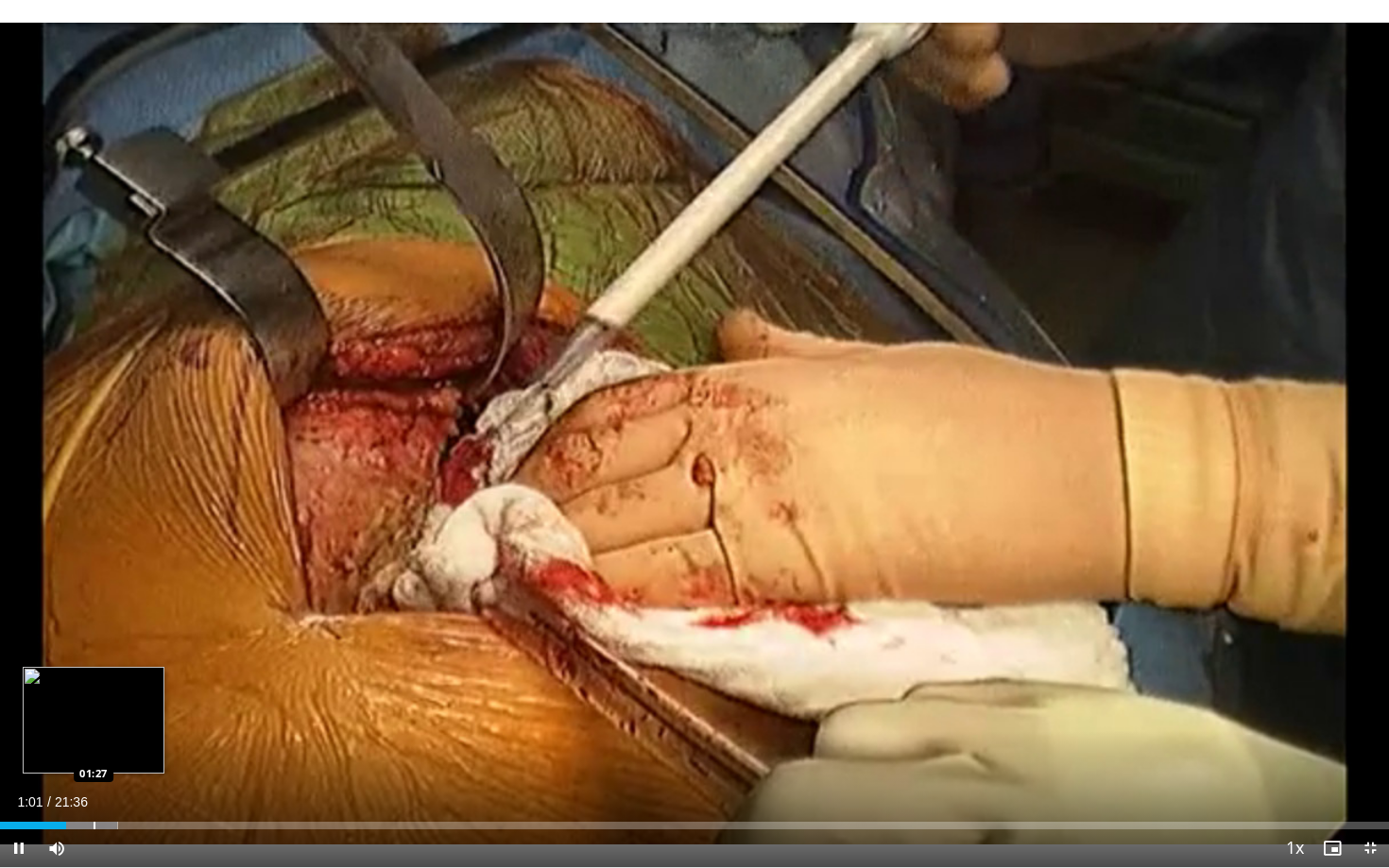 click at bounding box center (94, 825) 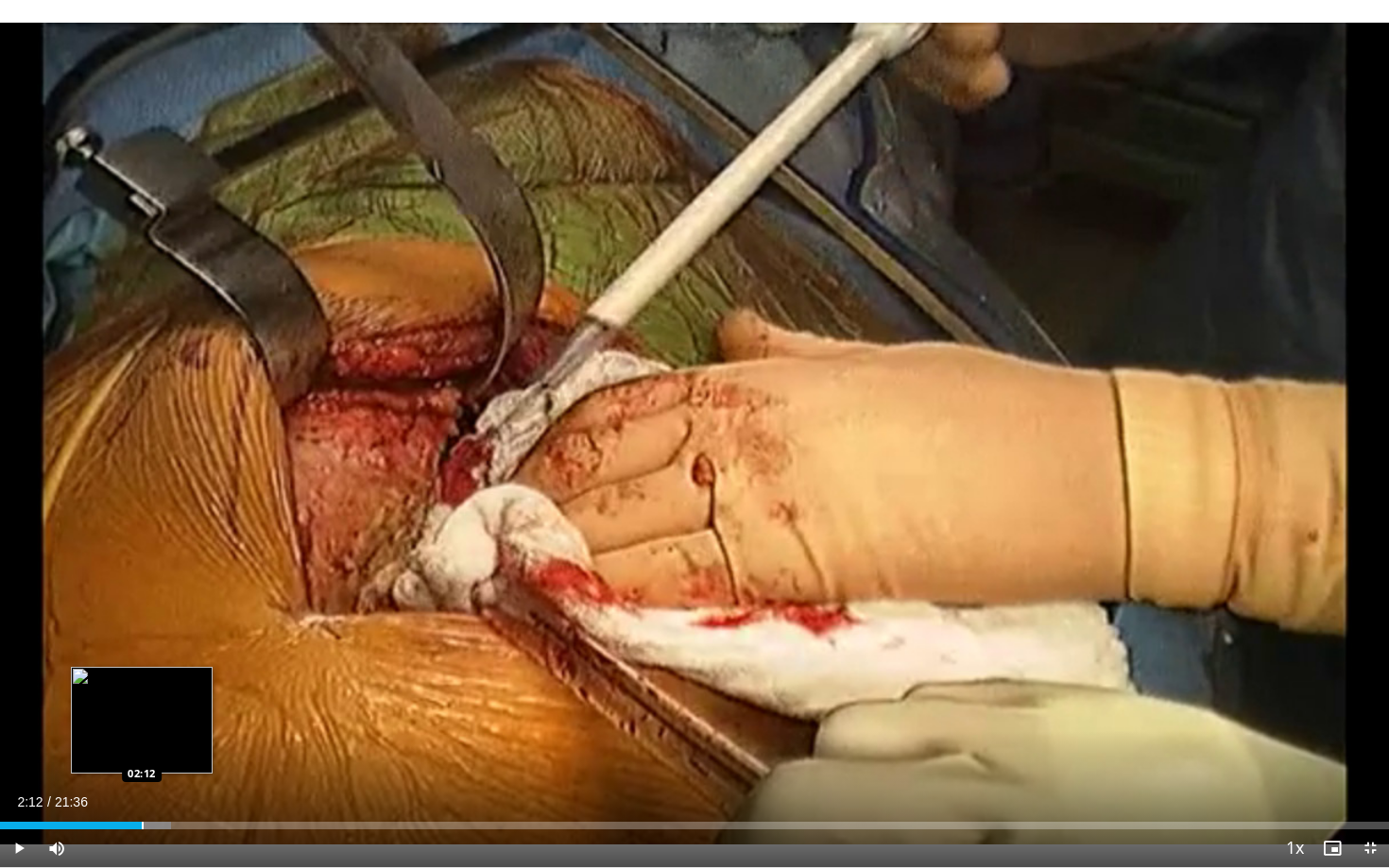 click at bounding box center [143, 825] 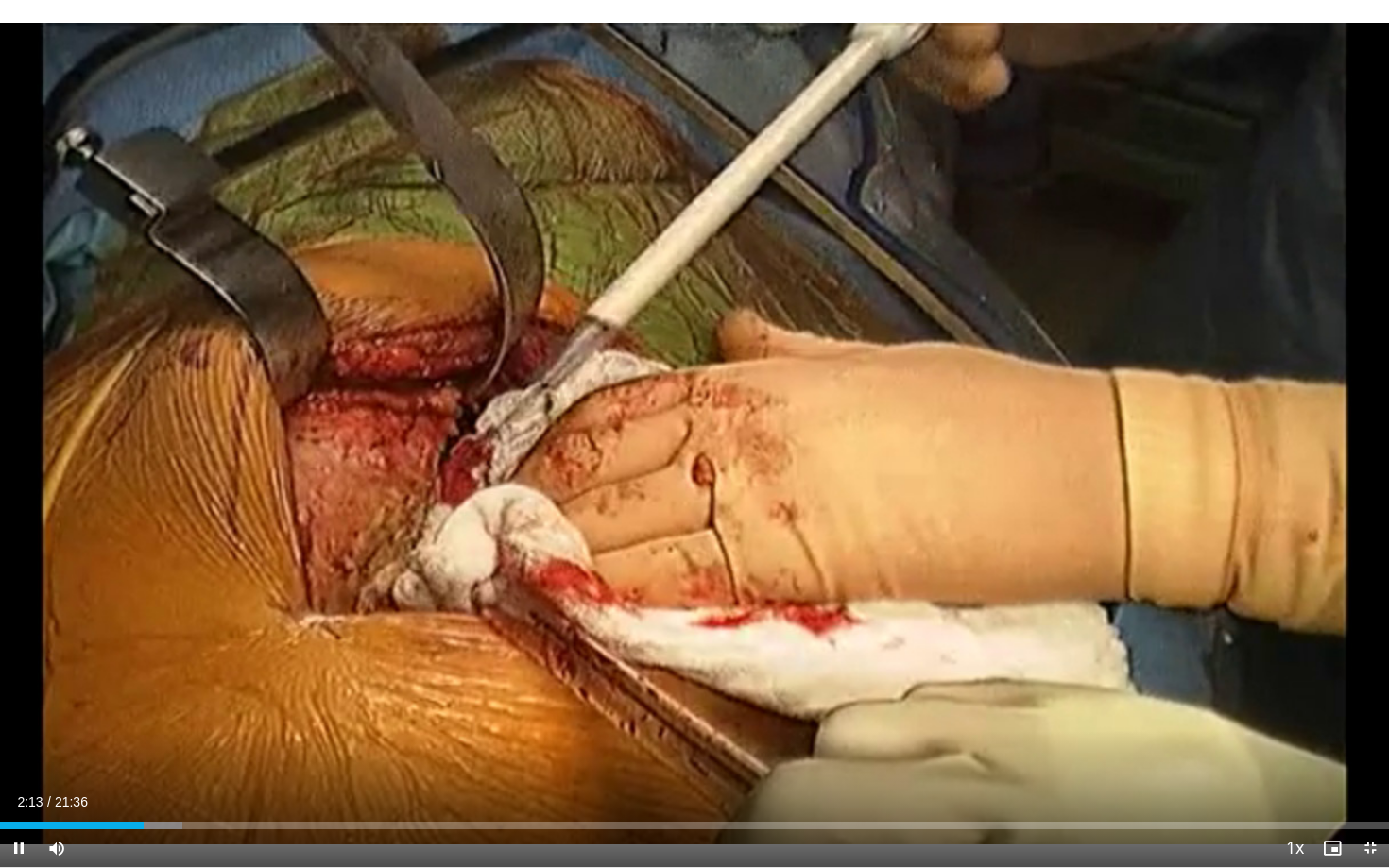 click on "Current Time  2:13 / Duration  21:36 Pause Skip Backward Skip Forward Mute Loaded :  13.11% 02:13 02:19 Stream Type  LIVE Seek to live, currently behind live LIVE   1x Playback Rate 0.5x 0.75x 1x , selected 1.25x 1.5x 1.75x 2x Chapters Chapters Descriptions descriptions off , selected Captions captions settings , opens captions settings dialog captions off , selected Audio Track en (Main) , selected Exit Fullscreen Enable picture-in-picture mode" at bounding box center [694, 848] 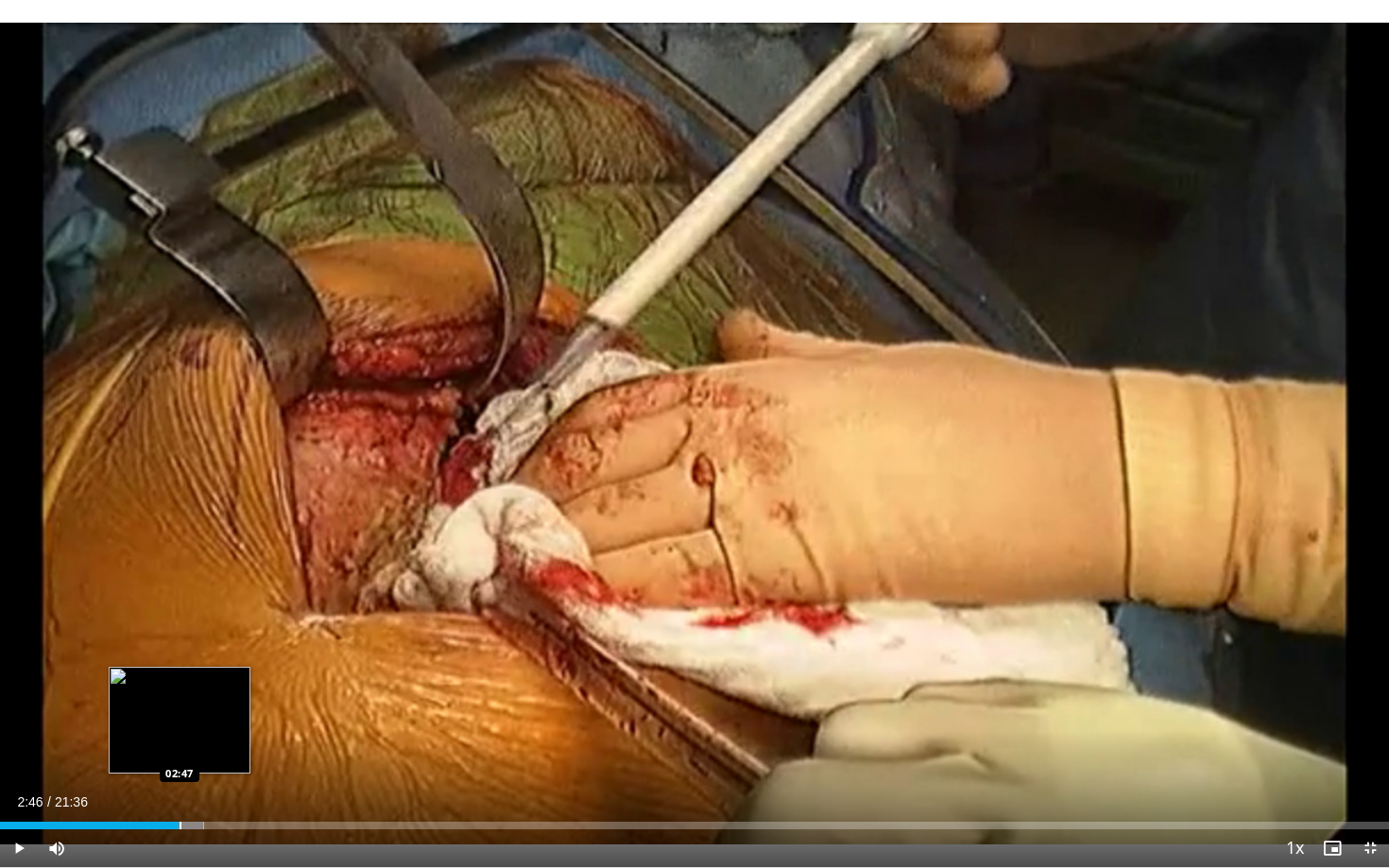 click at bounding box center [158, 825] 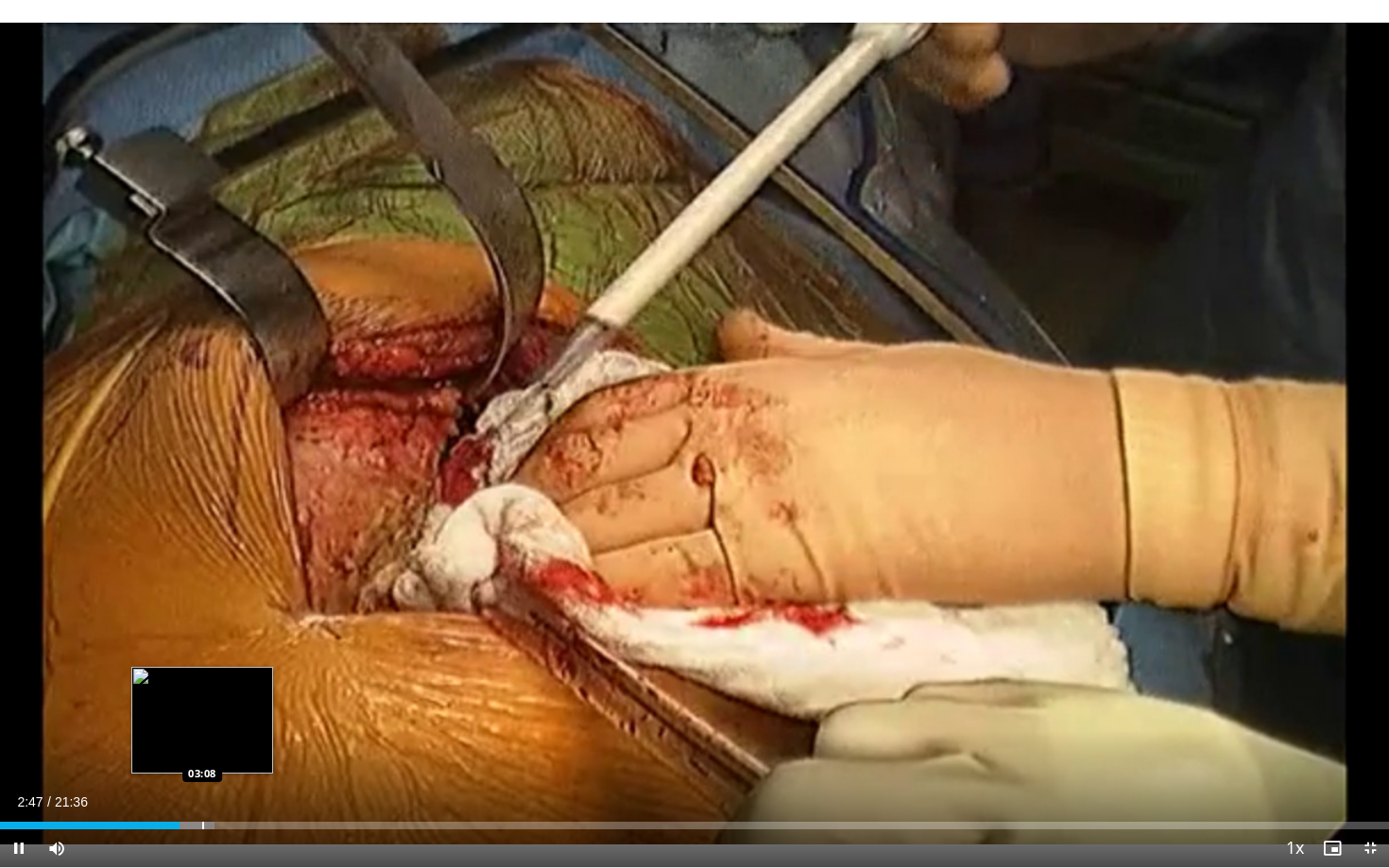 click at bounding box center [203, 825] 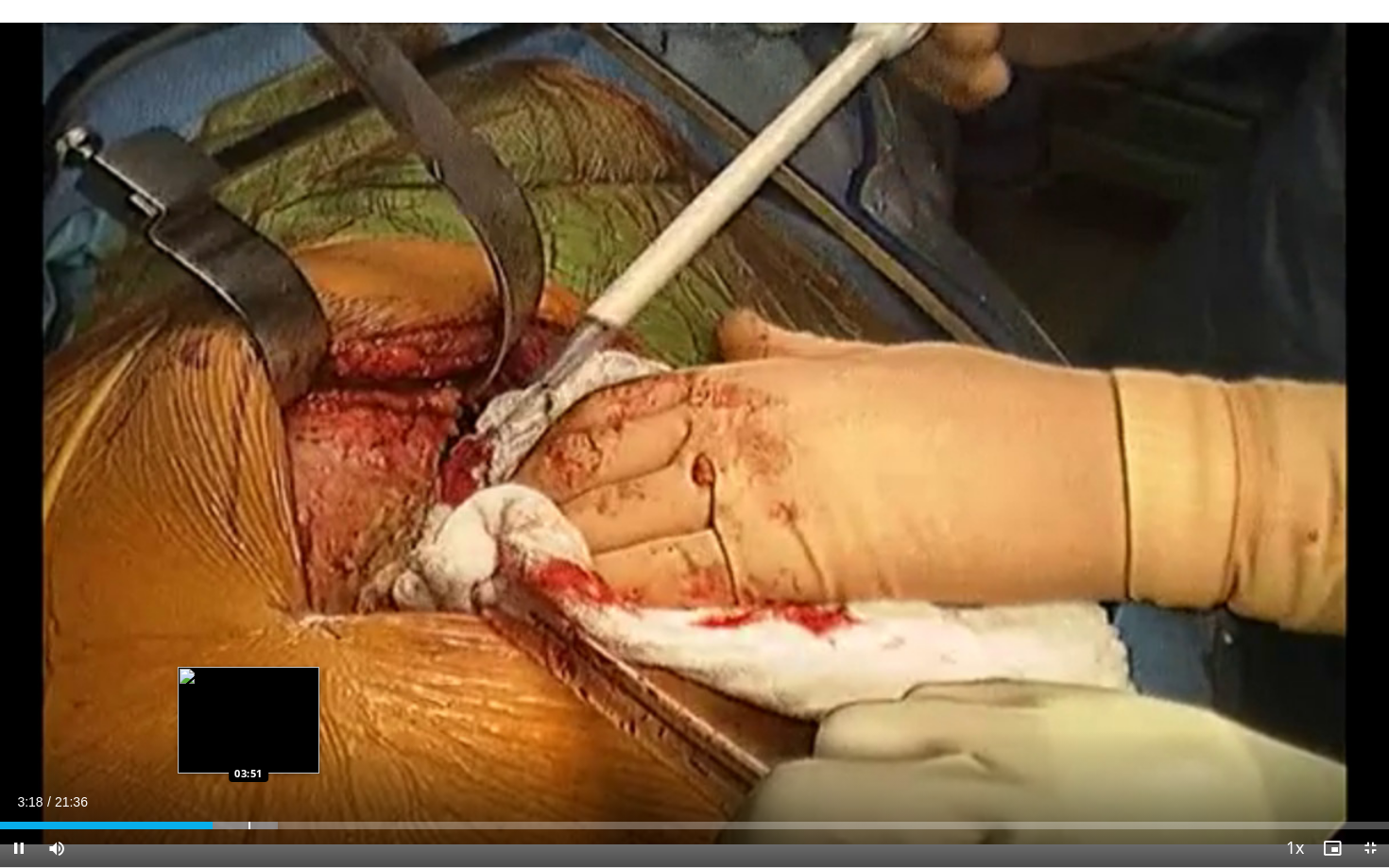 click at bounding box center [249, 825] 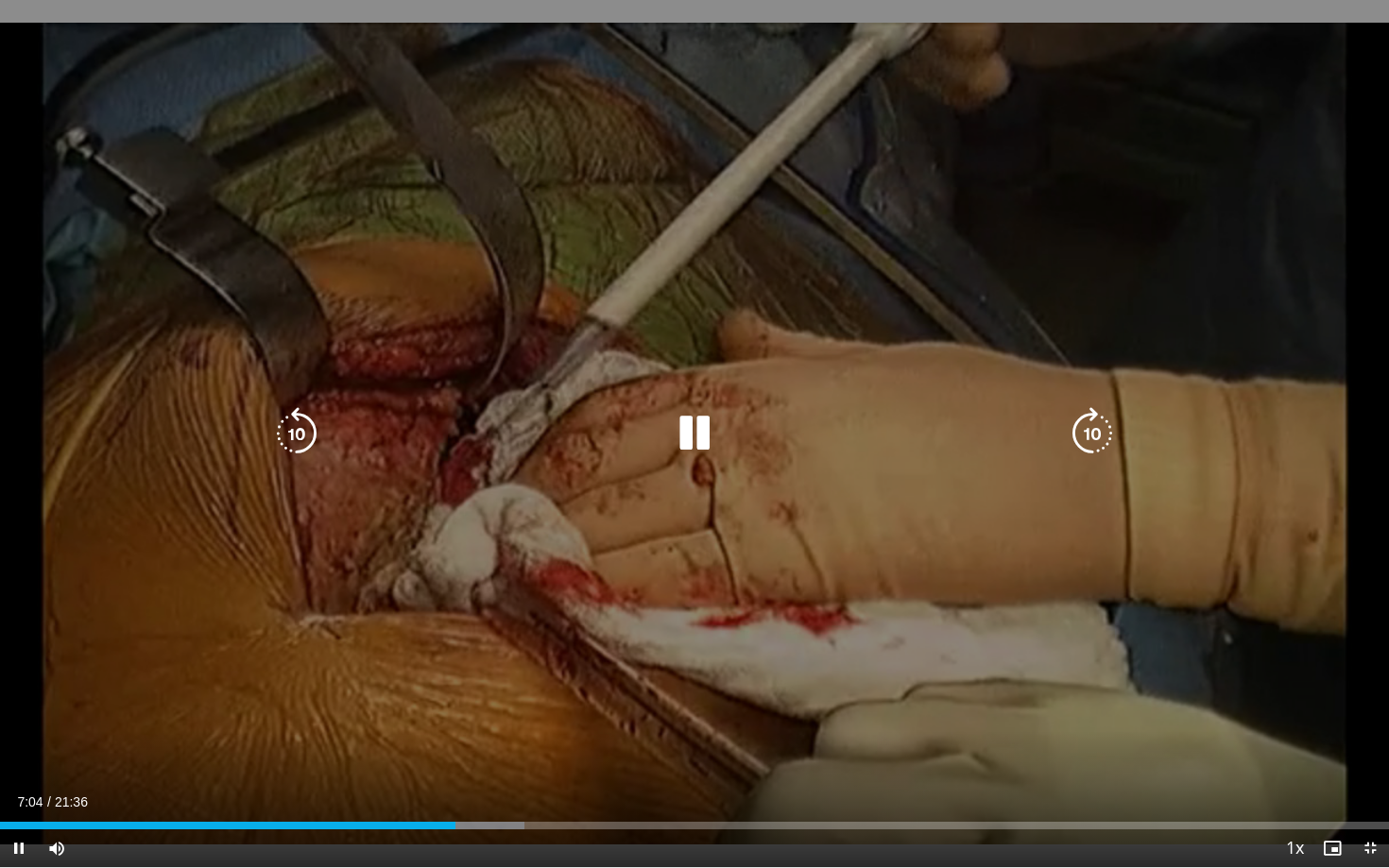 click on "10 seconds
Tap to unmute" at bounding box center (694, 434) 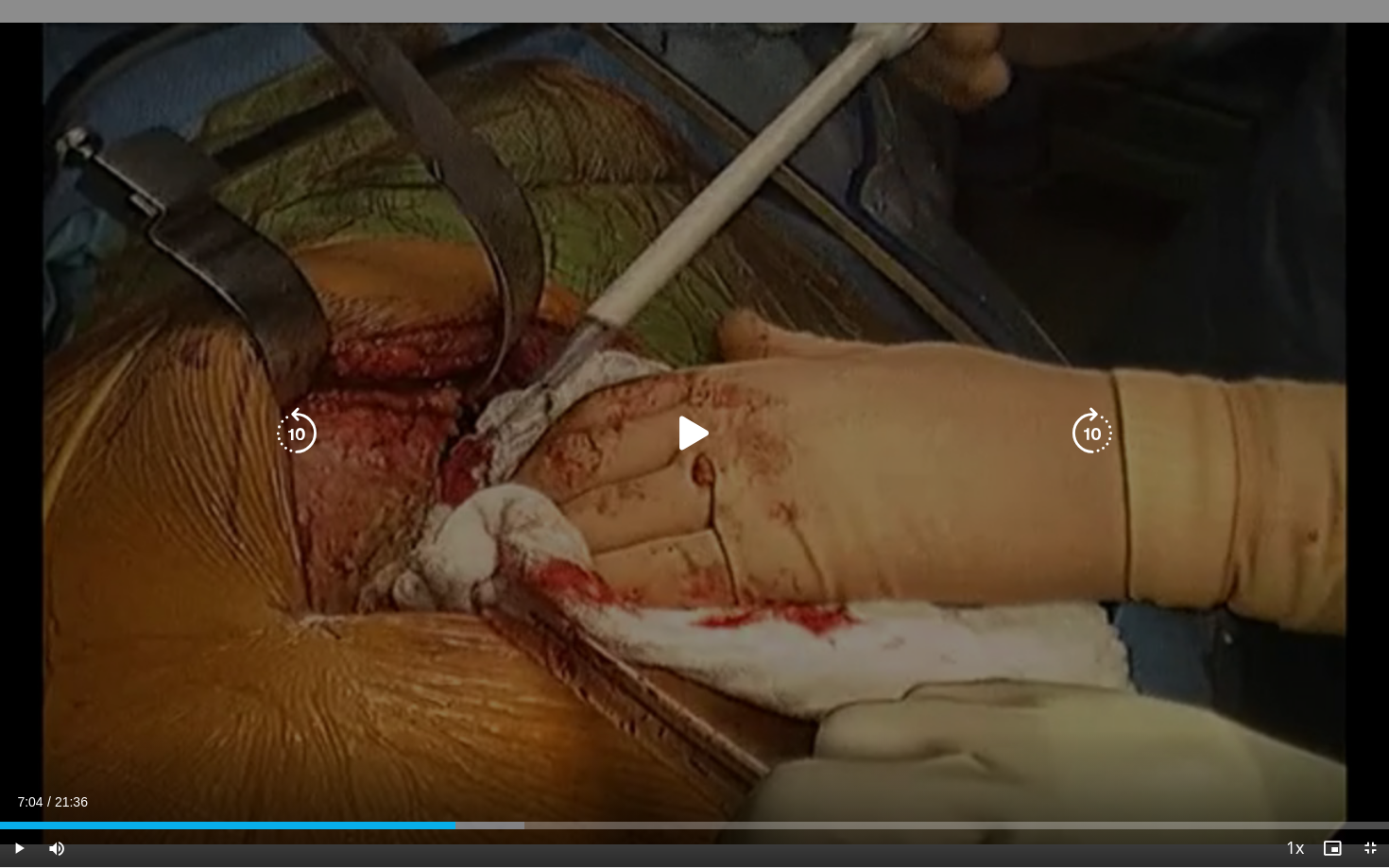 click at bounding box center (694, 434) 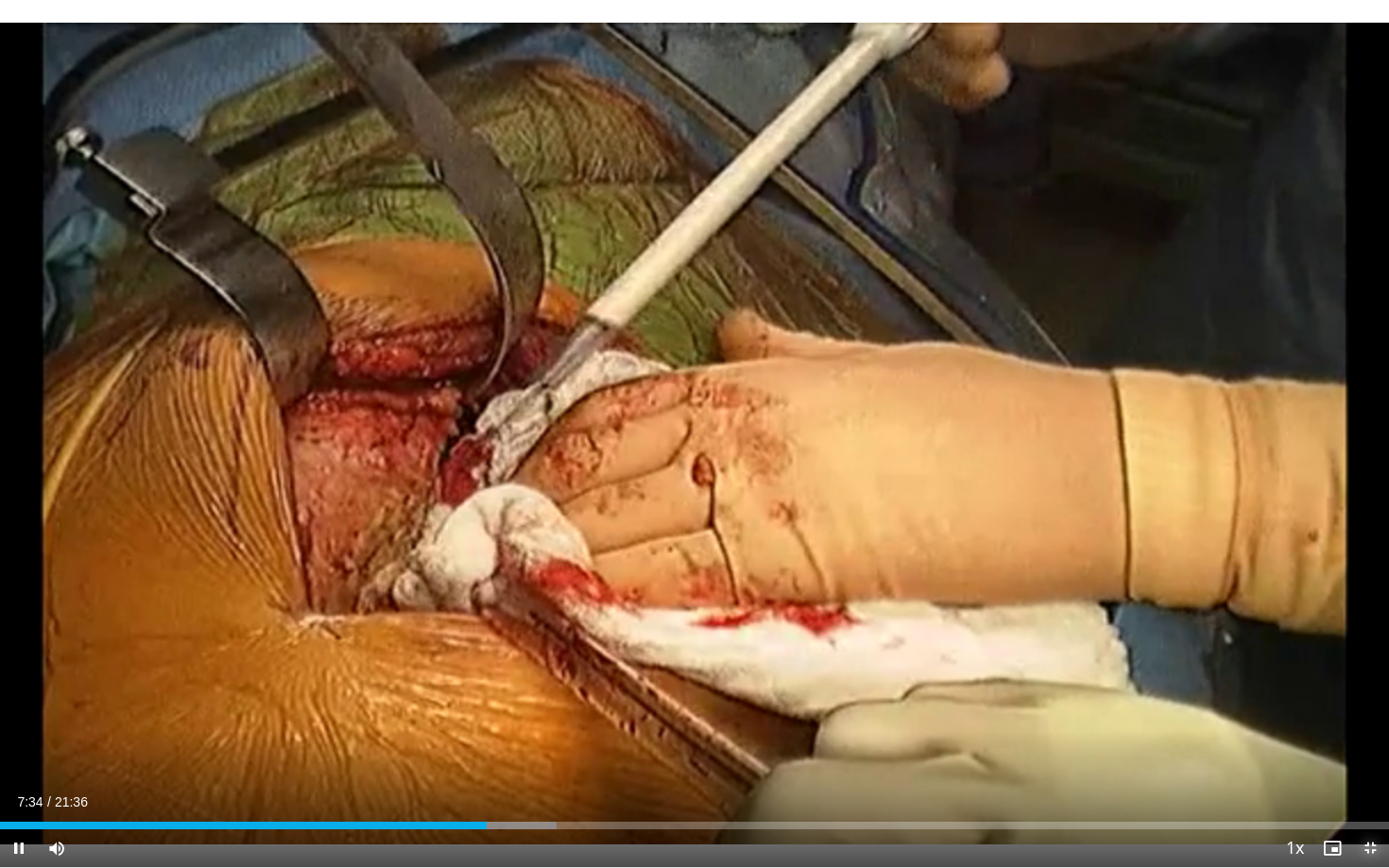 click at bounding box center [1370, 848] 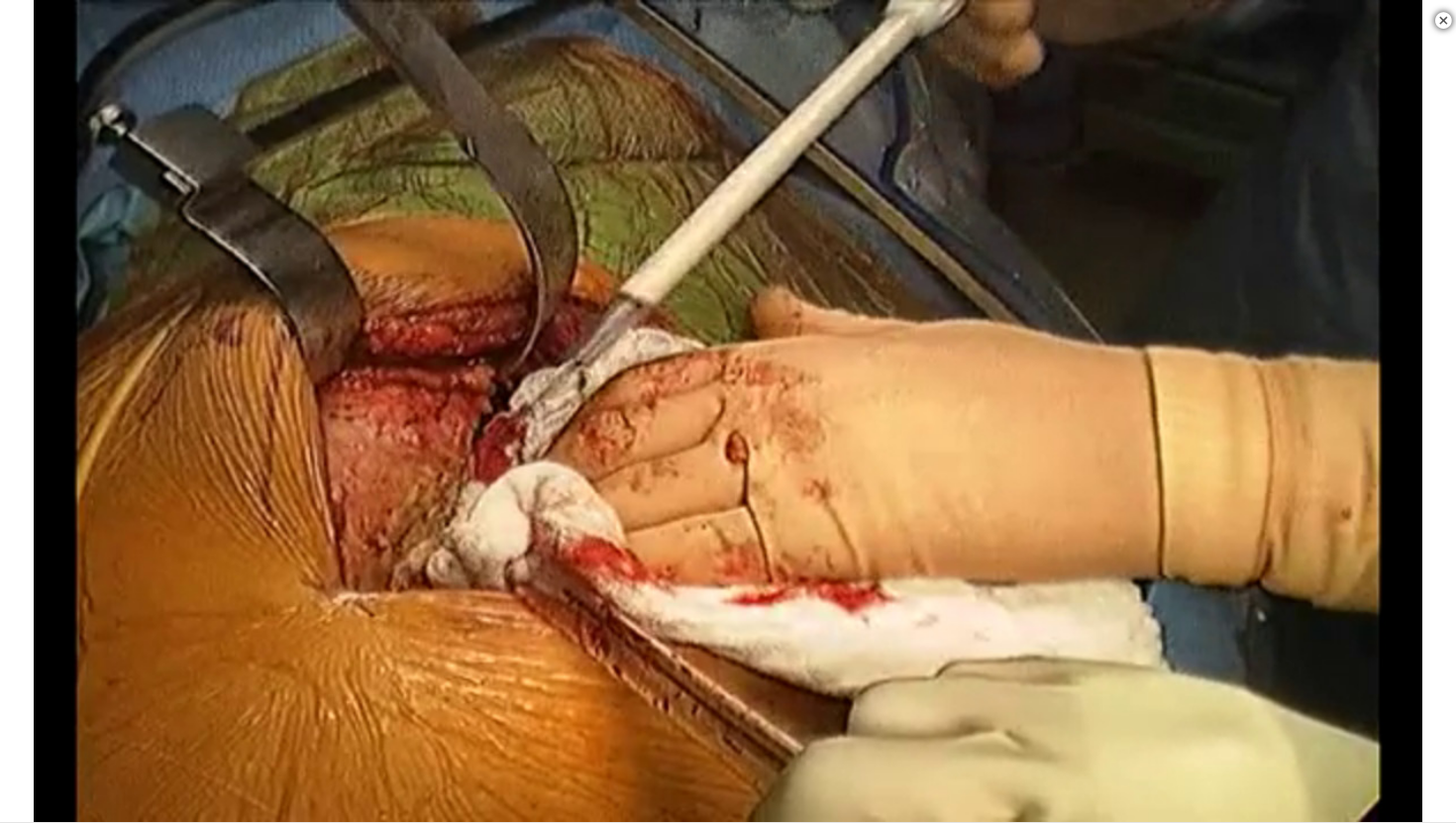 scroll, scrollTop: 1813, scrollLeft: 0, axis: vertical 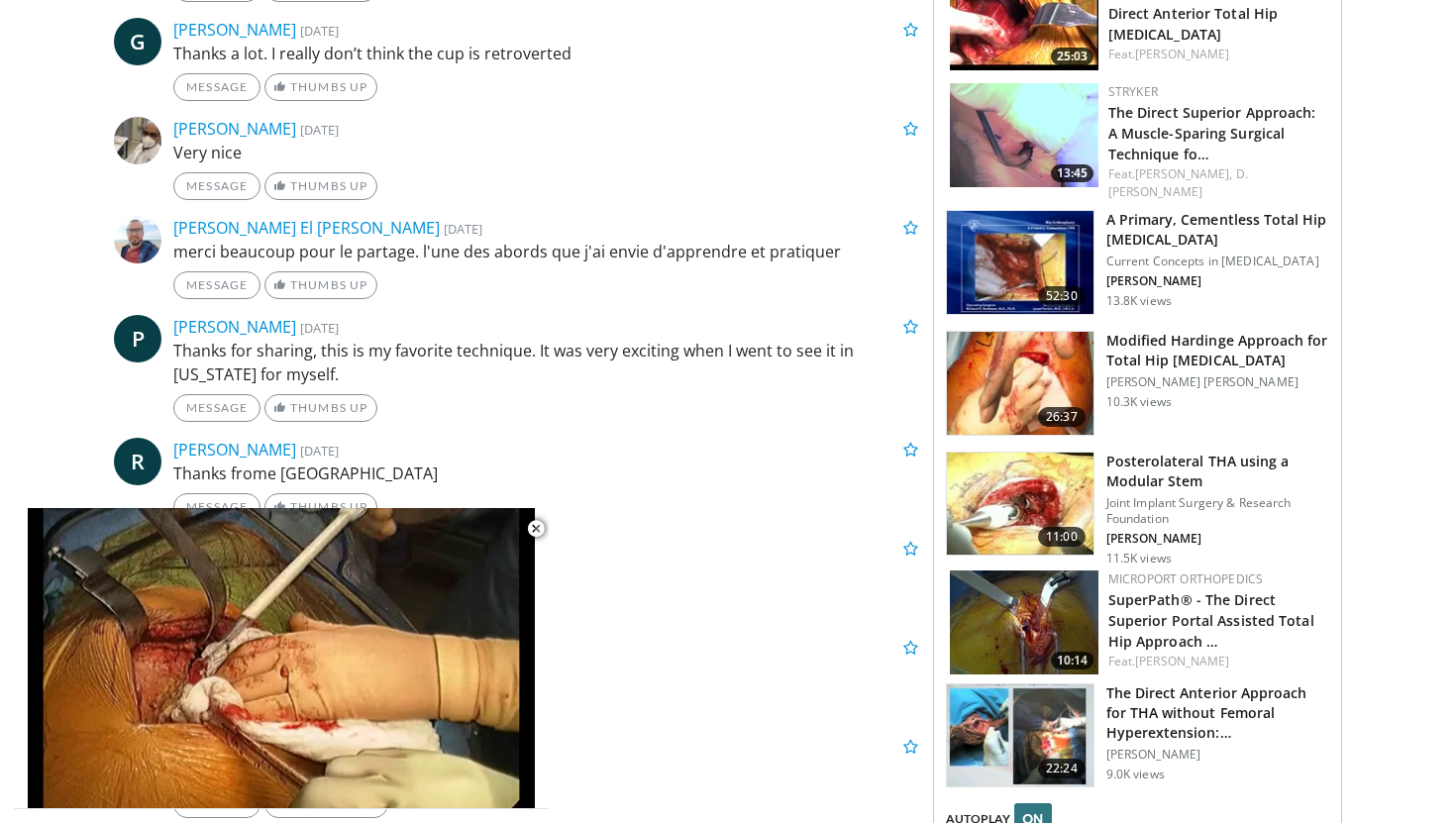 click at bounding box center [1020, 504] 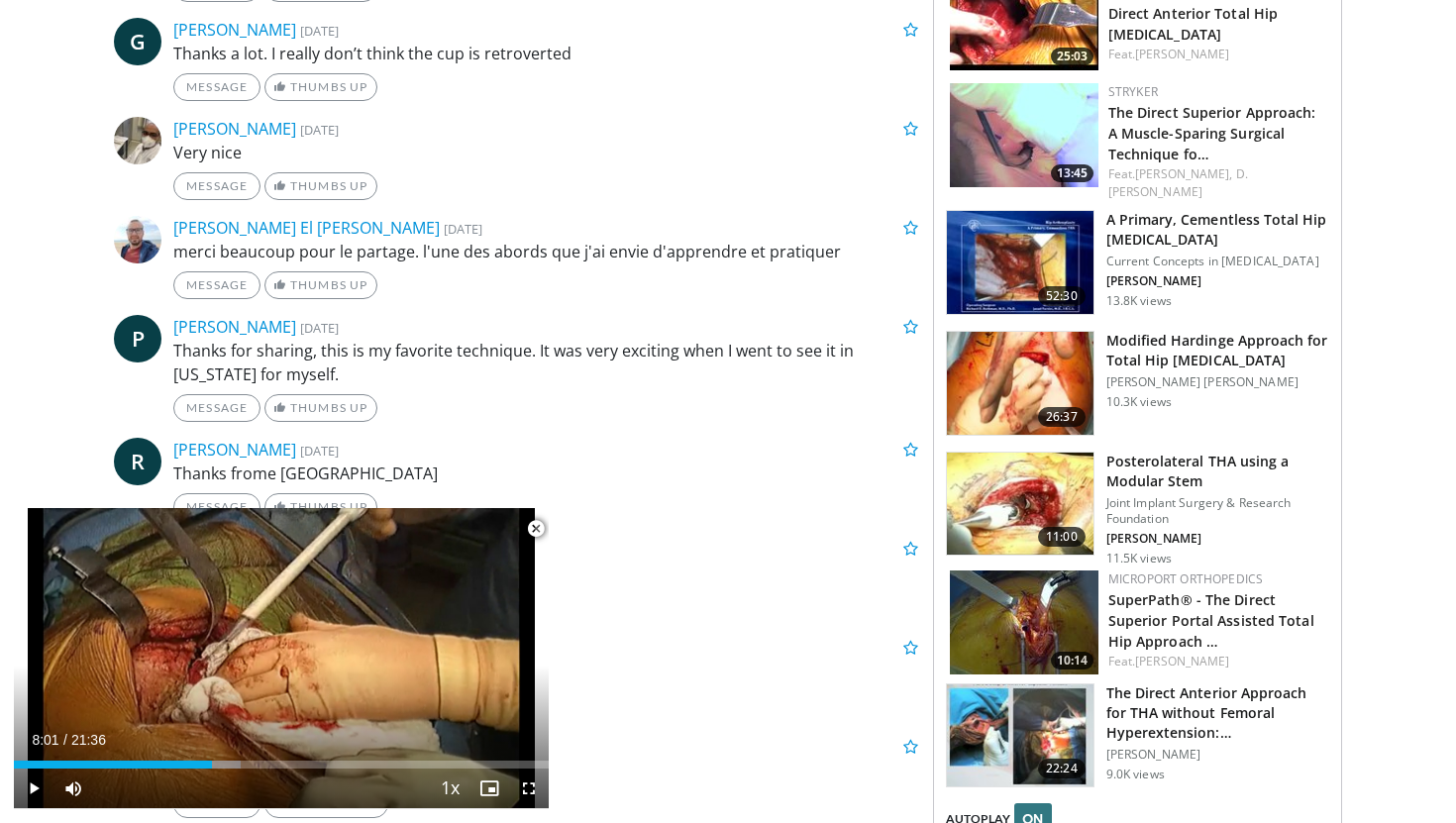 click at bounding box center [536, 529] 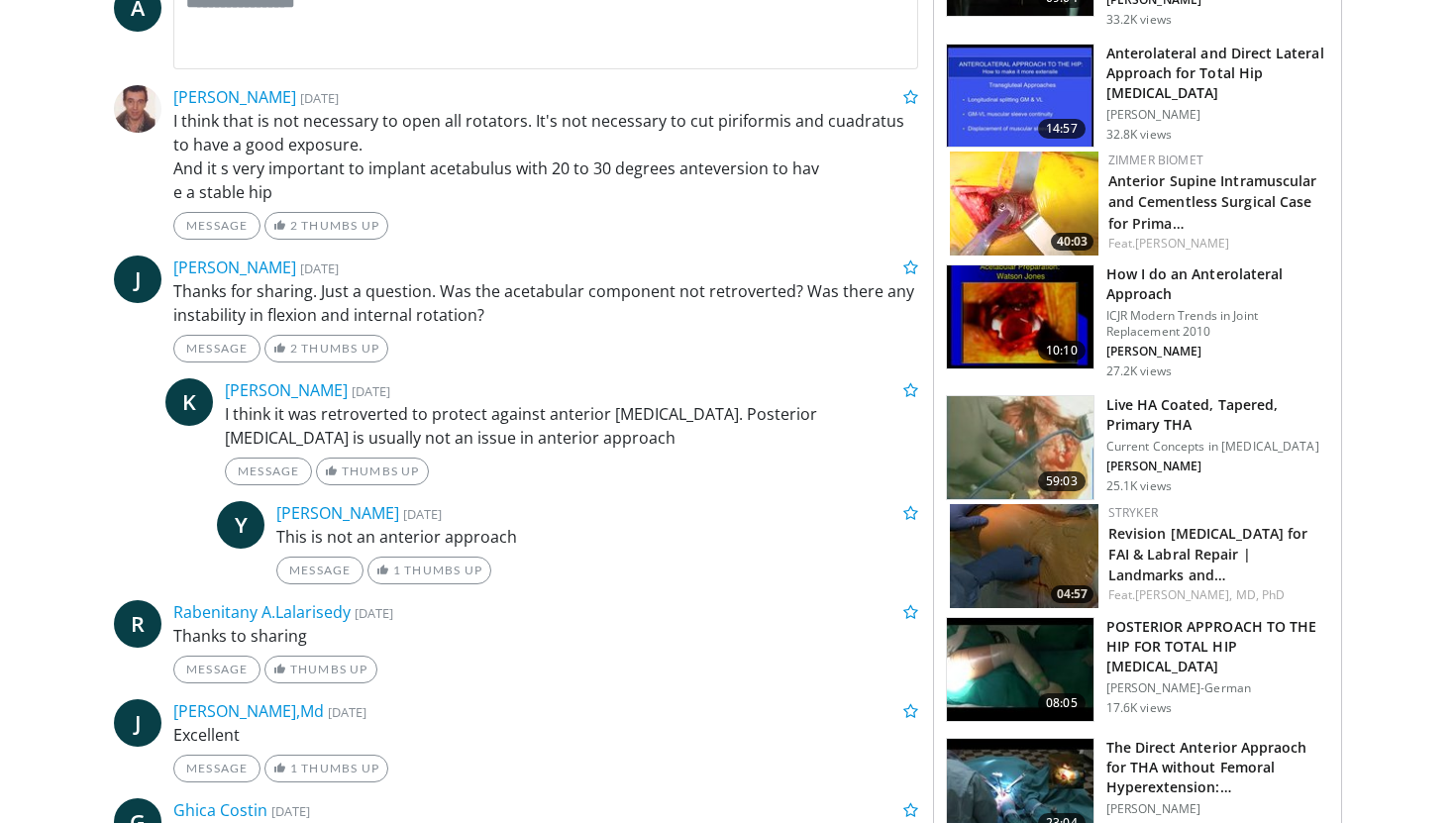 scroll, scrollTop: 0, scrollLeft: 0, axis: both 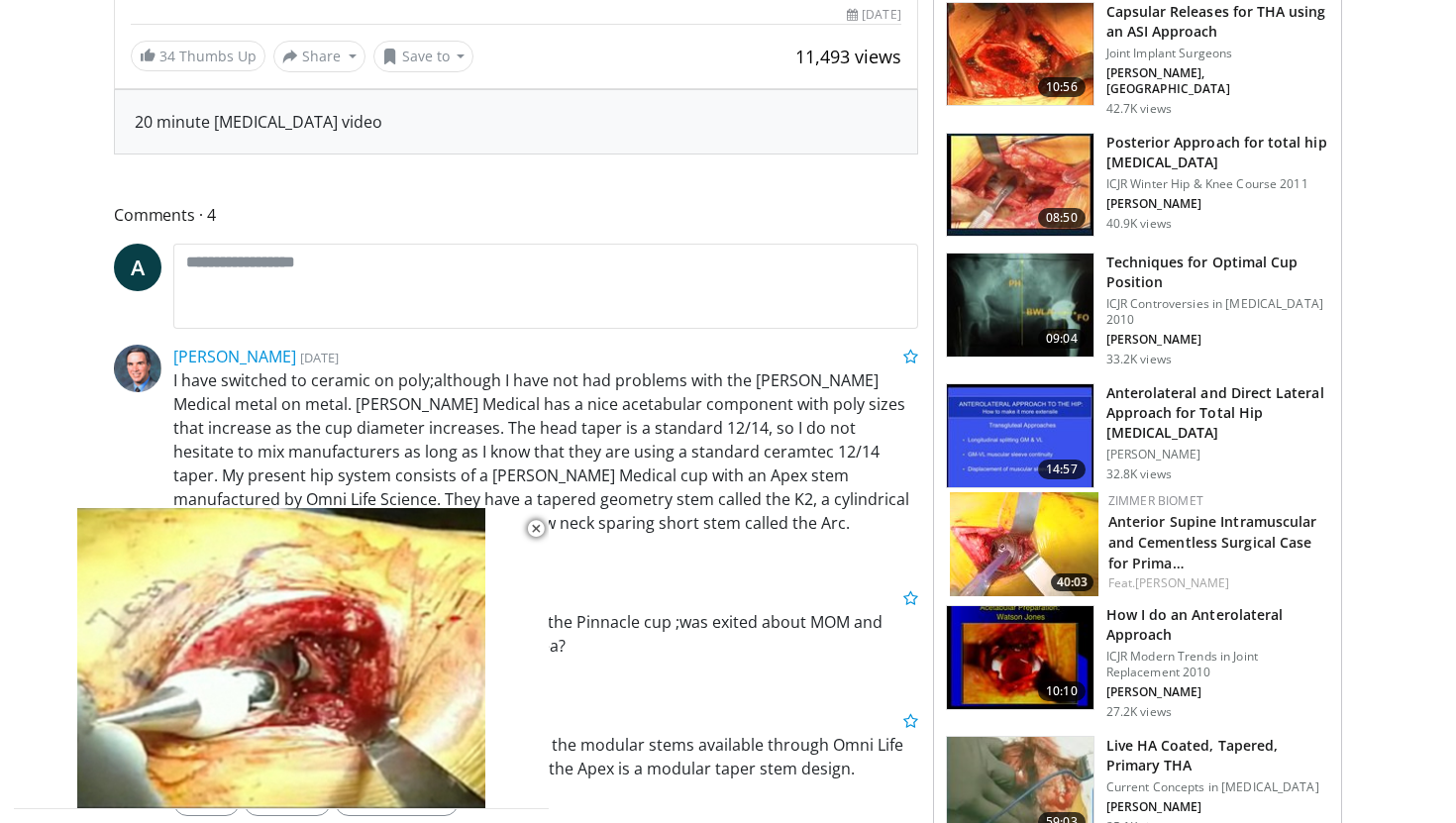 click on "I have switched to ceramic on poly;although I have not had problems with the Wright Medical metal on metal. Wright Medical has a nice acetabular component with poly sizes that increase as the cup diameter increases. The head taper is a standard 12/14, so I do not hesitate to mix manufacturers as long as I know that they are using a standard ceramtec 12/14 taper. My present hip system consists of a Wright Medical cup with an Apex stem manufactured by Omni Life Science.  They have a tapered geometry stem called the K2, a cylindrical stem (like the S-ROM) called the Modular and a new neck sparing short stem called the Arc." at bounding box center [546, 452] 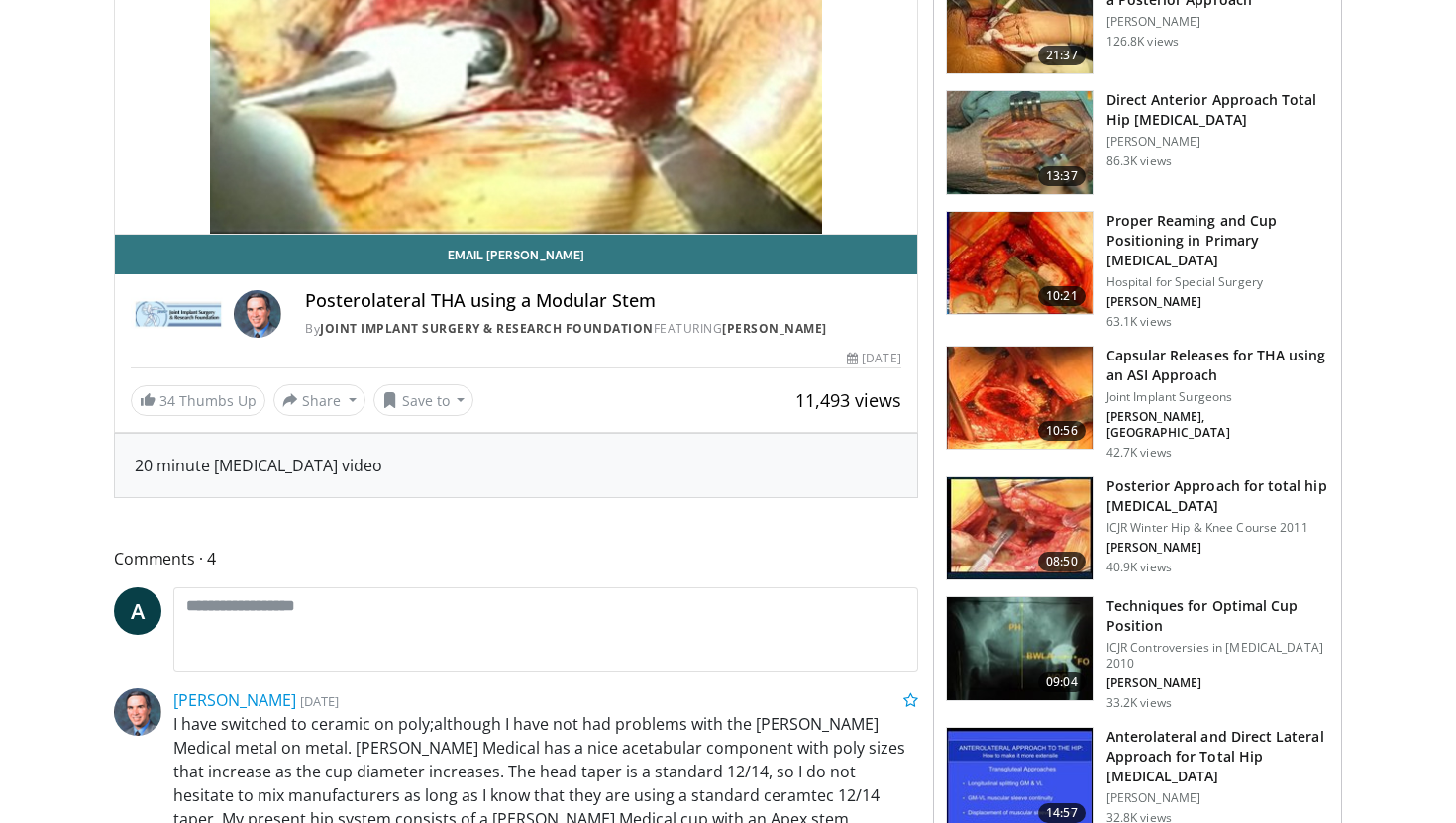 scroll, scrollTop: 0, scrollLeft: 0, axis: both 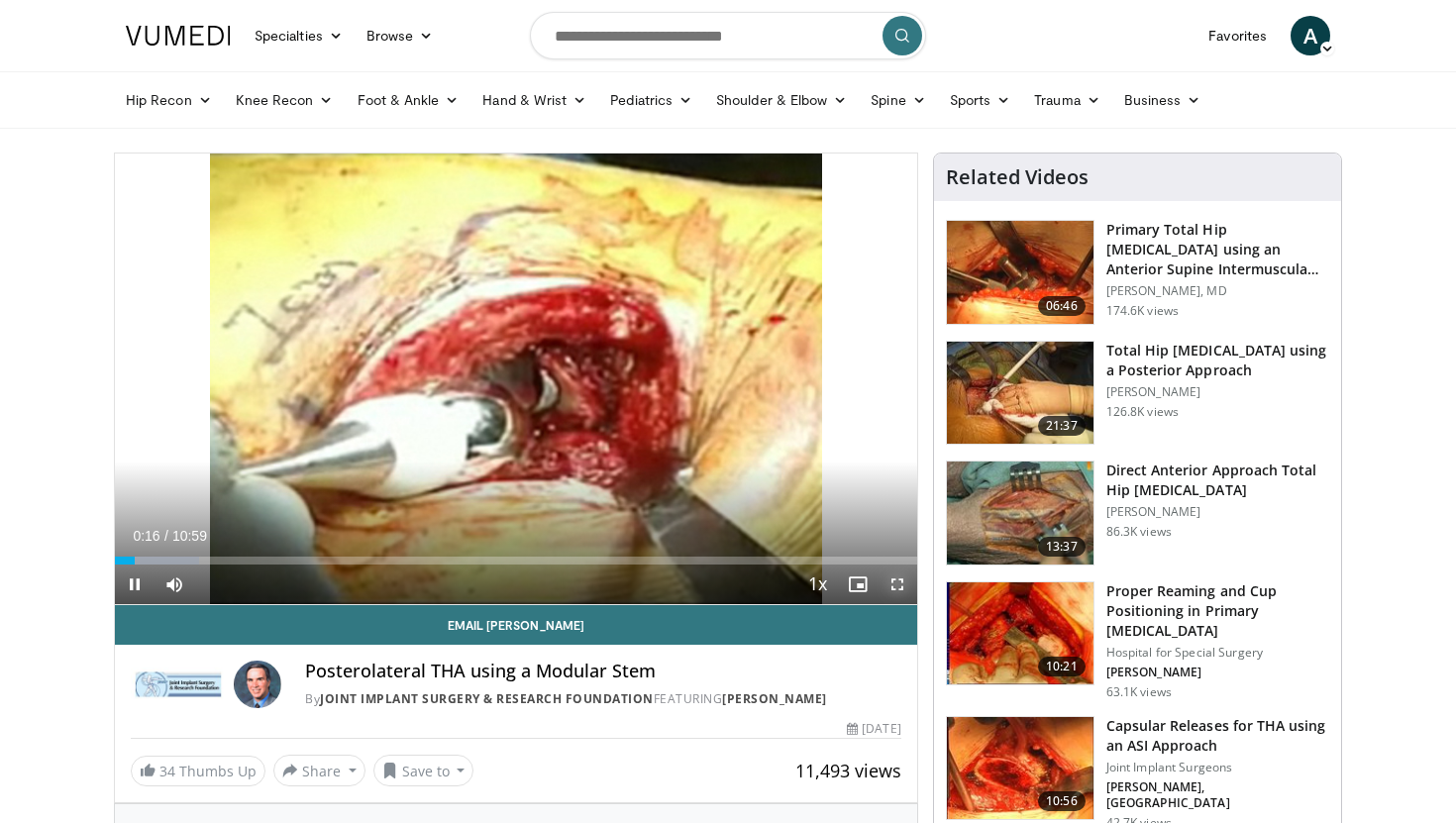 click at bounding box center (897, 584) 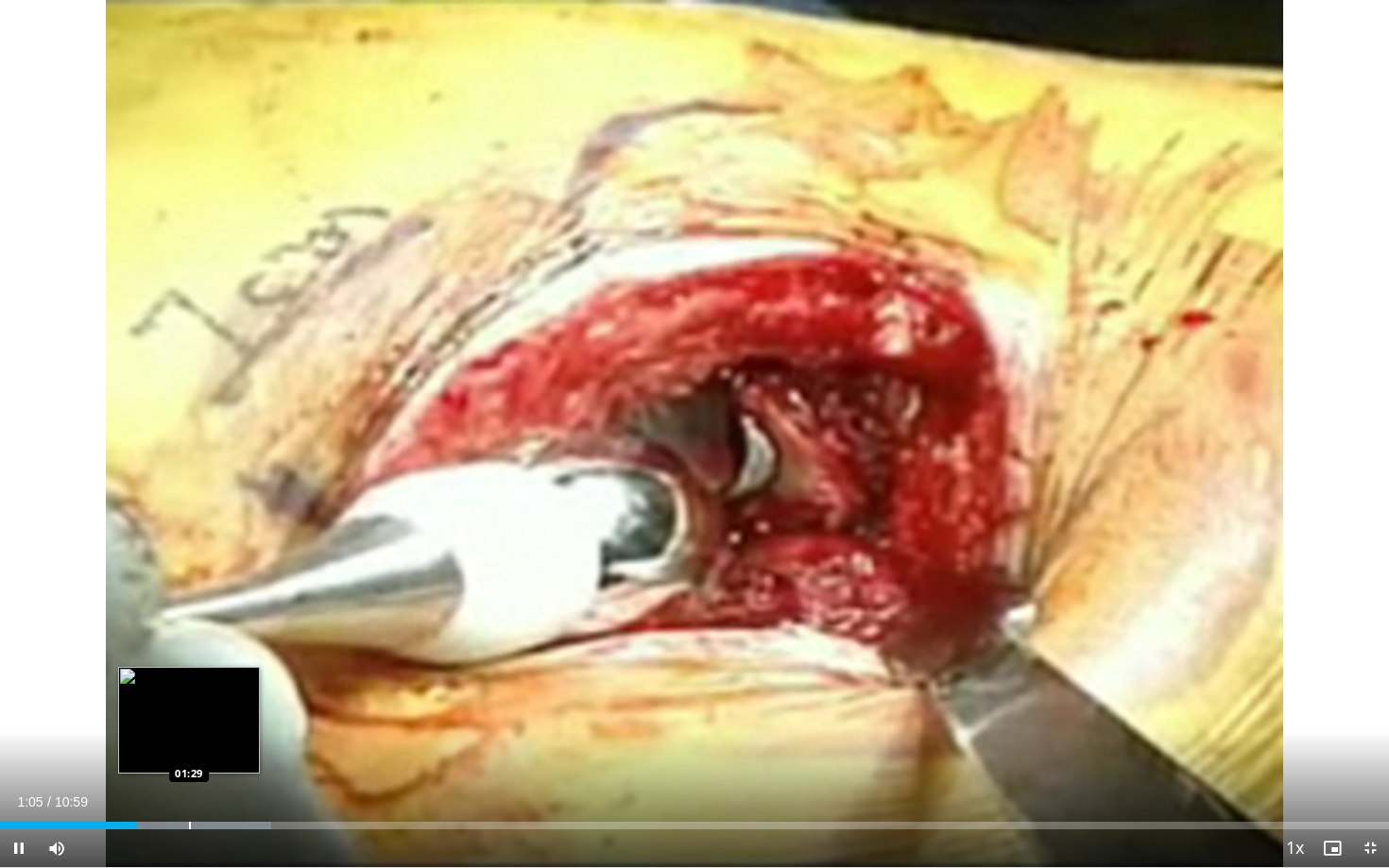 click at bounding box center (190, 825) 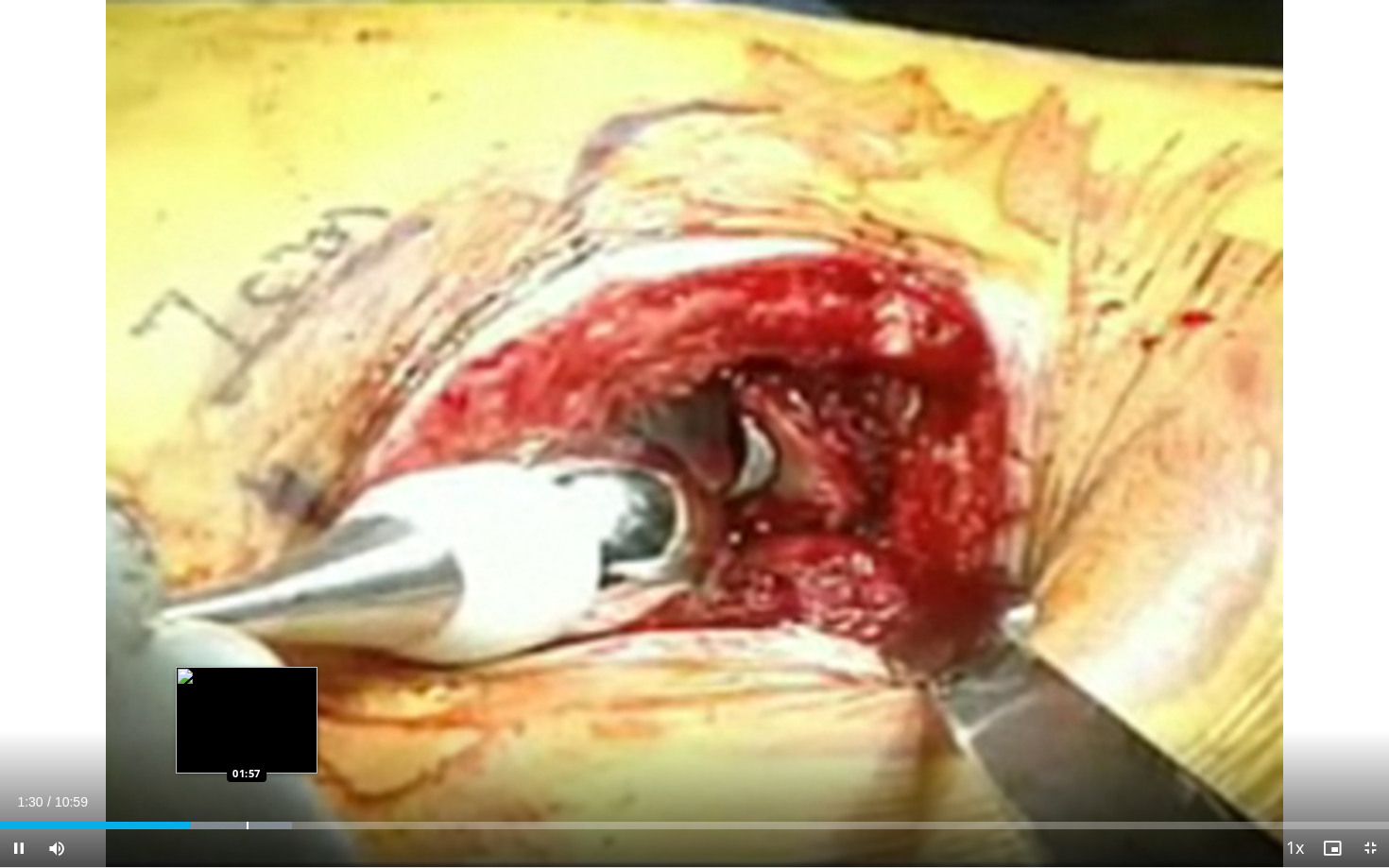 click on "Loaded :  21.02% 01:30 01:57" at bounding box center [694, 820] 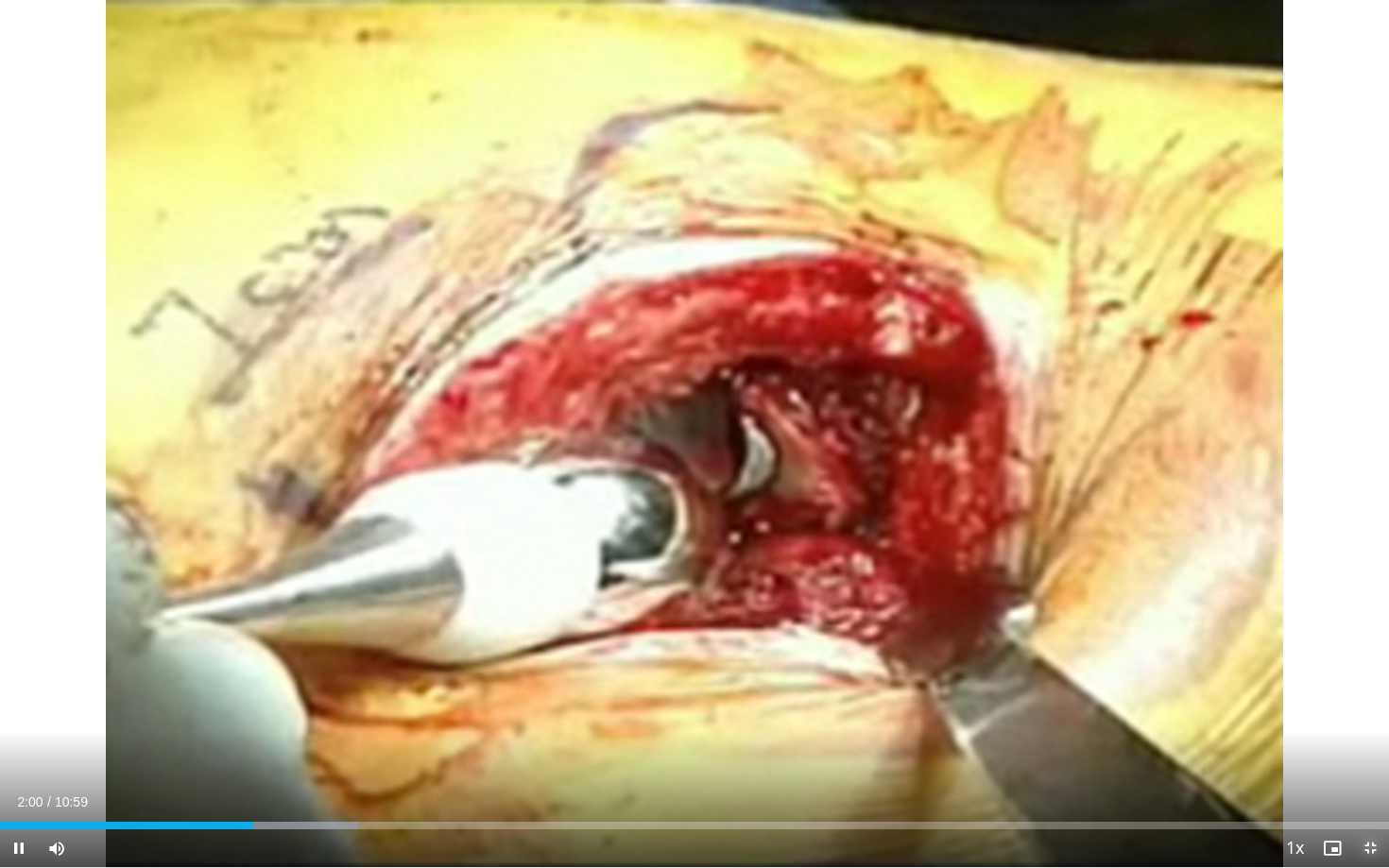 click at bounding box center [1370, 848] 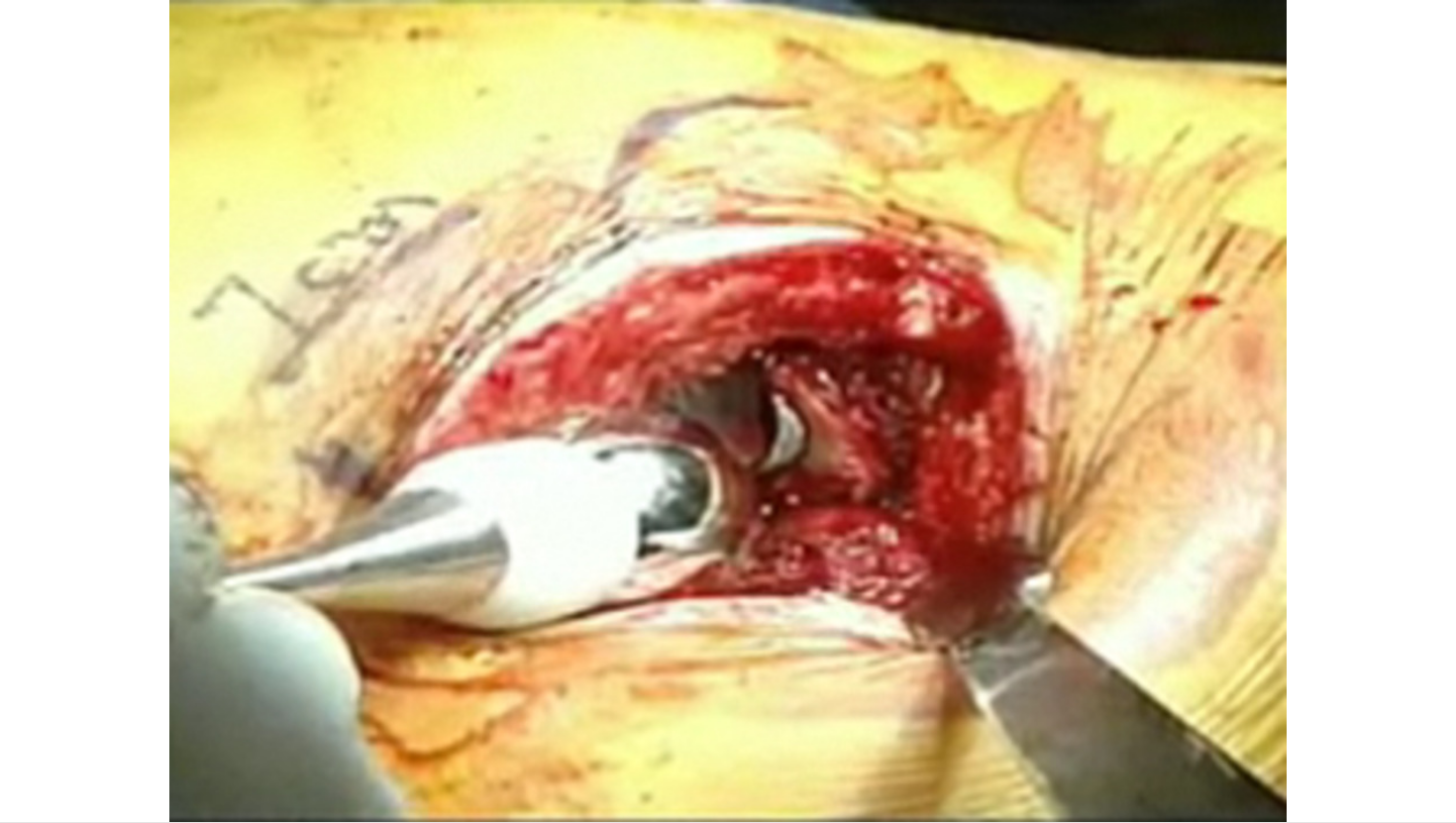 scroll, scrollTop: 0, scrollLeft: 0, axis: both 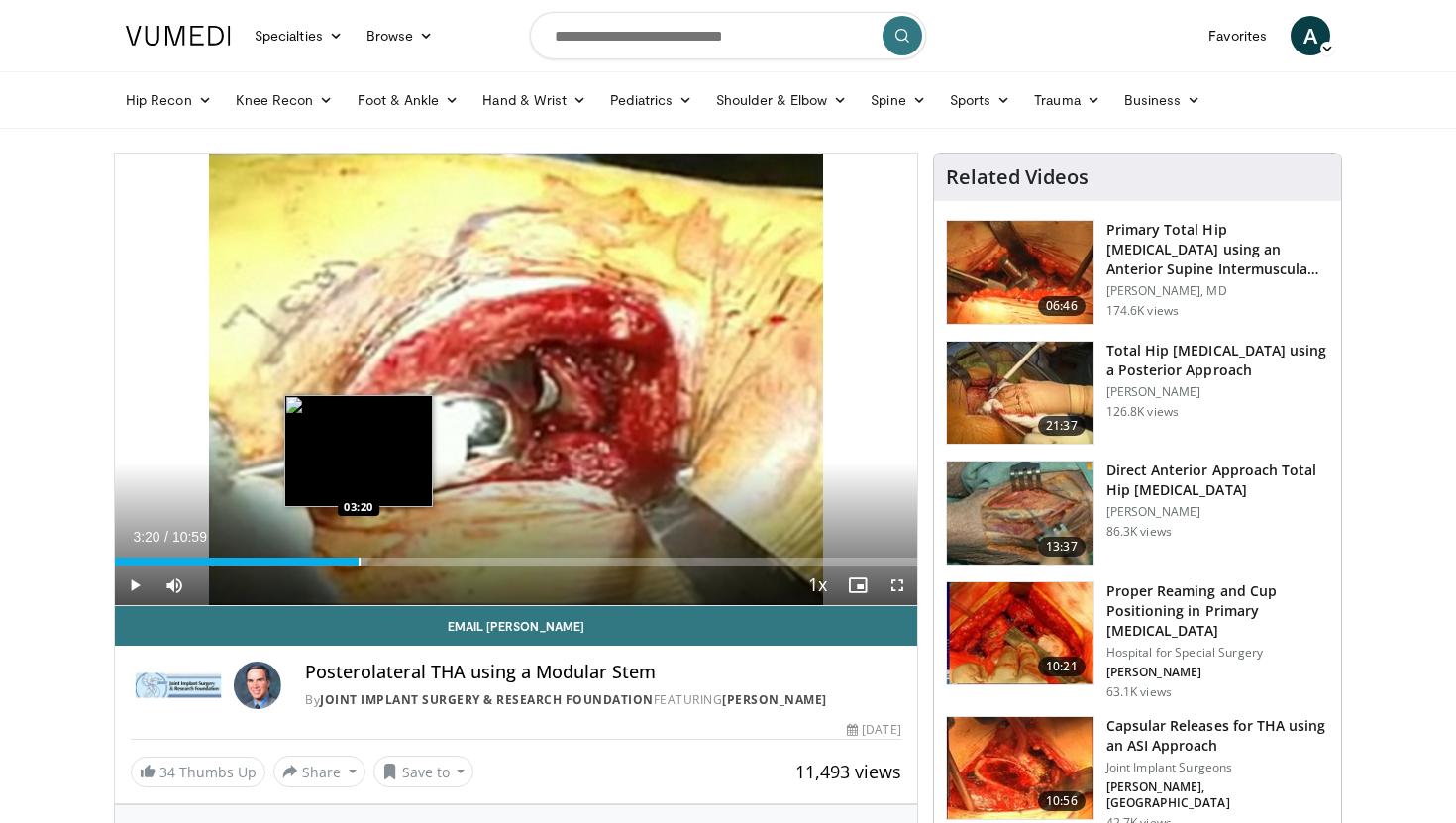 click at bounding box center [360, 562] 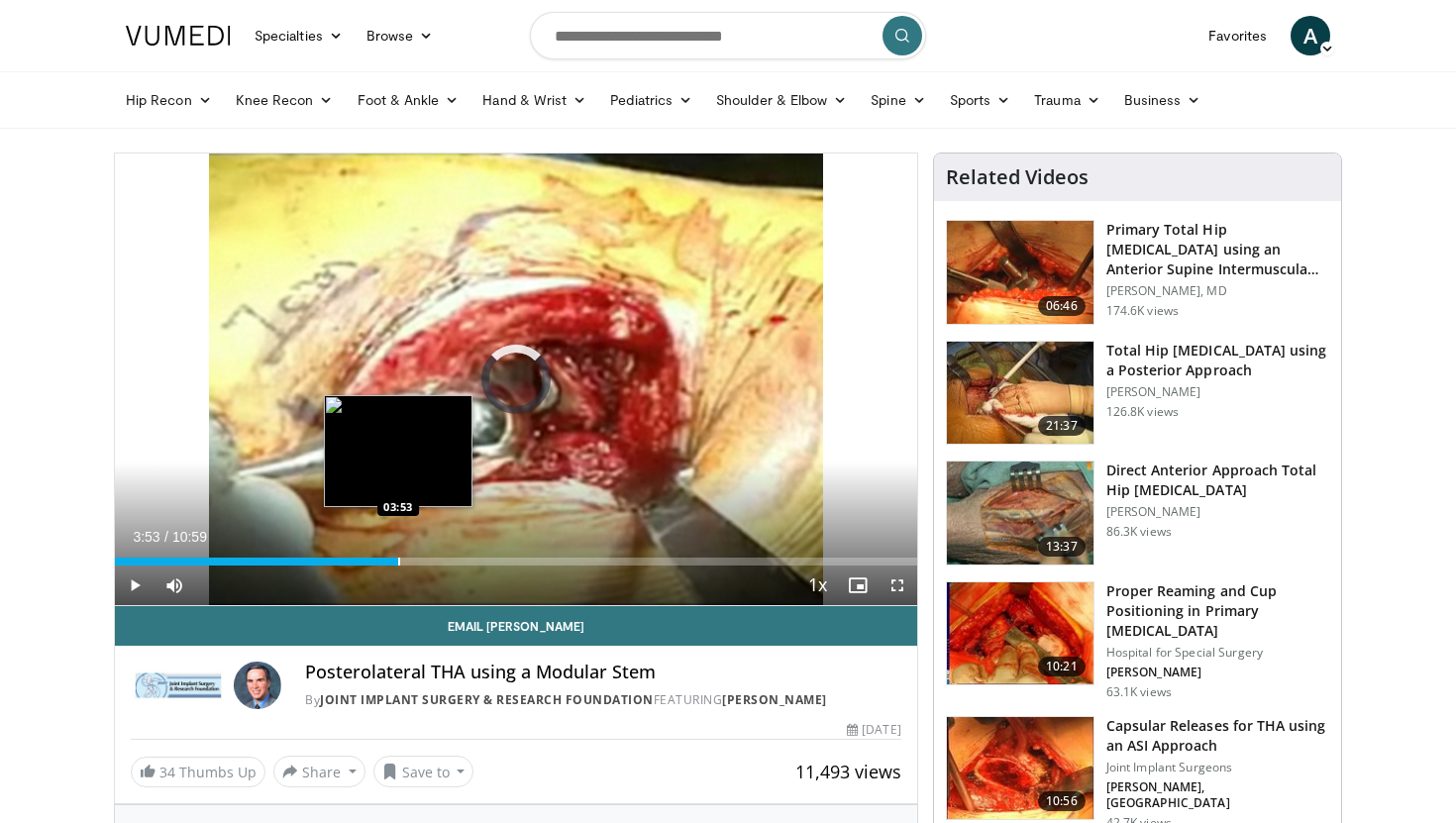 click at bounding box center (399, 562) 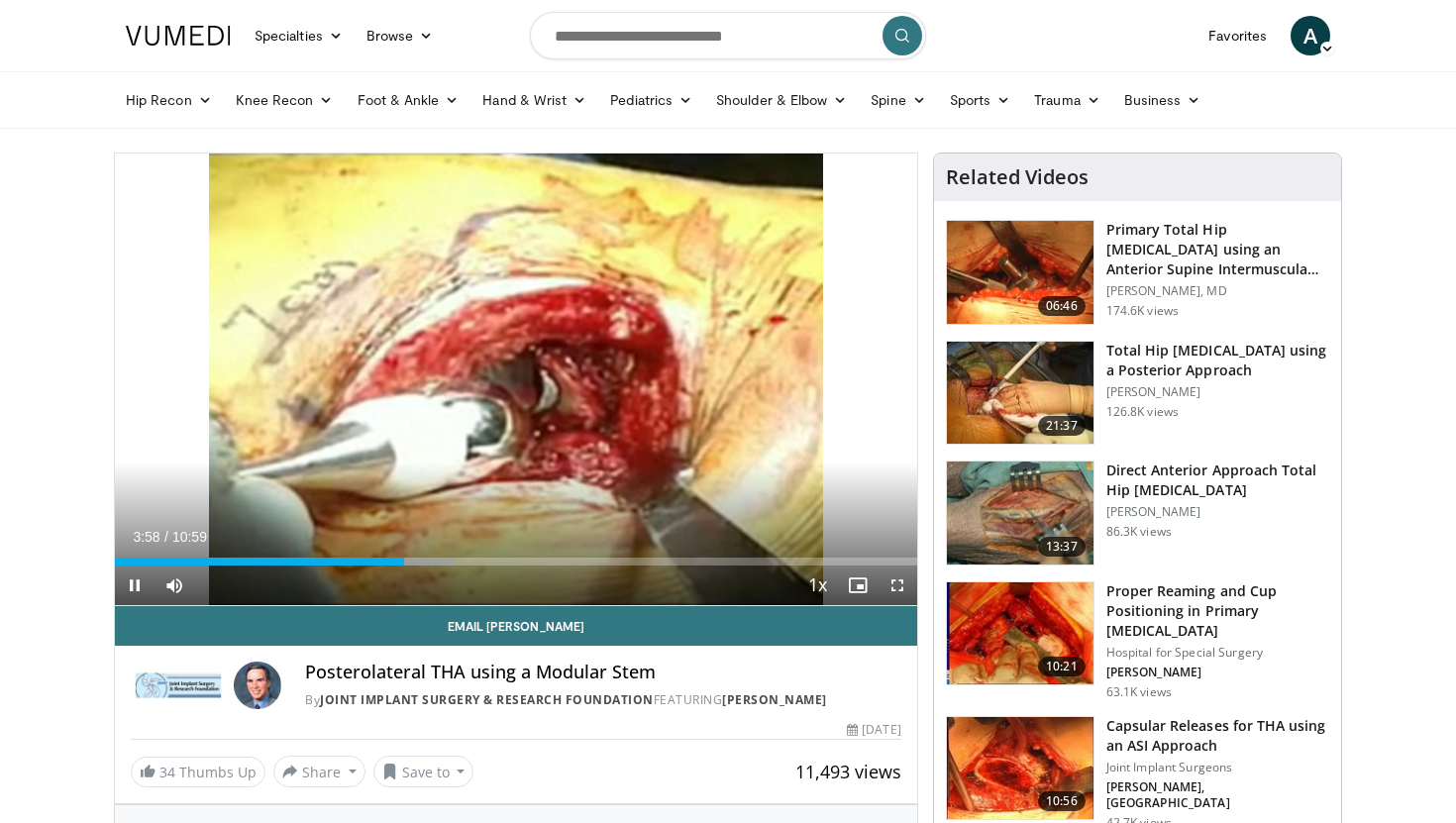 click on "Current Time  3:58 / Duration  10:59 Pause Skip Backward Skip Forward Mute Loaded :  42.47% 03:58 04:52 Stream Type  LIVE Seek to live, currently behind live LIVE   1x Playback Rate 0.5x 0.75x 1x , selected 1.25x 1.5x 1.75x 2x Chapters Chapters Descriptions descriptions off , selected Captions captions settings , opens captions settings dialog captions off , selected Audio Track en (Main) , selected Fullscreen Enable picture-in-picture mode" at bounding box center [516, 585] 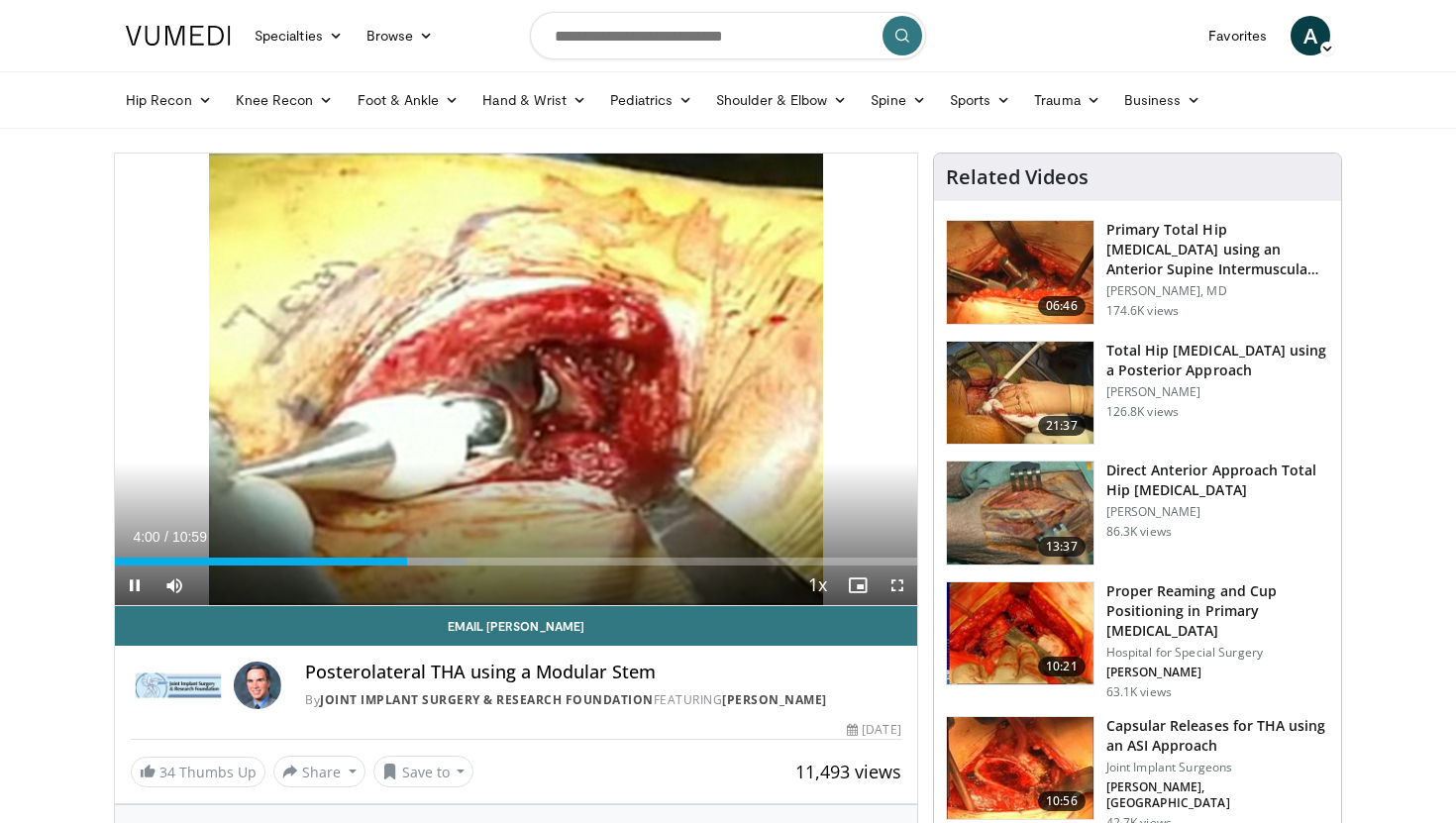 click on "Current Time  4:00 / Duration  10:59 Pause Skip Backward Skip Forward Mute Loaded :  43.99% 04:00 04:57 Stream Type  LIVE Seek to live, currently behind live LIVE   1x Playback Rate 0.5x 0.75x 1x , selected 1.25x 1.5x 1.75x 2x Chapters Chapters Descriptions descriptions off , selected Captions captions settings , opens captions settings dialog captions off , selected Audio Track en (Main) , selected Fullscreen Enable picture-in-picture mode" at bounding box center [516, 585] 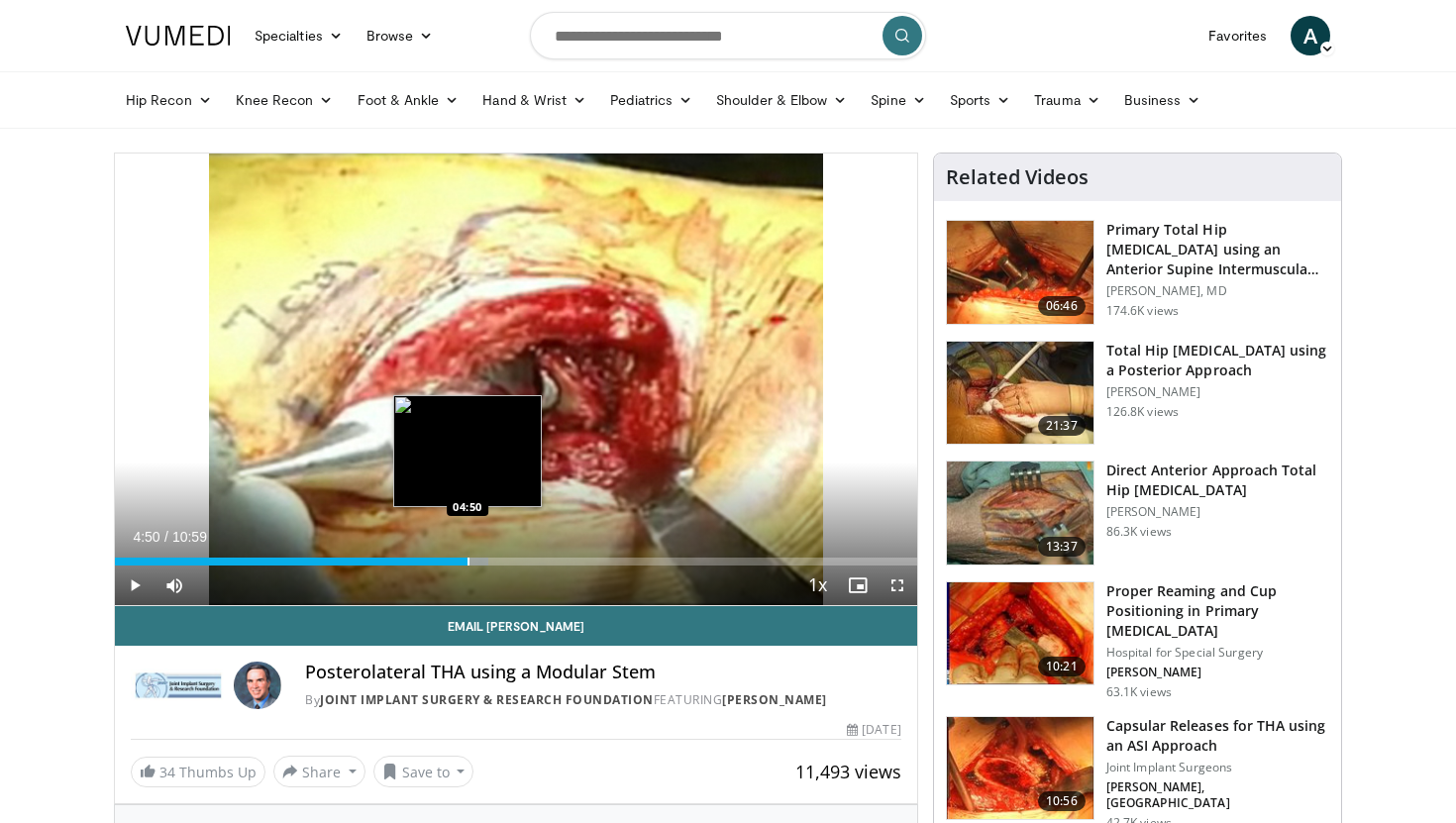 click at bounding box center (468, 562) 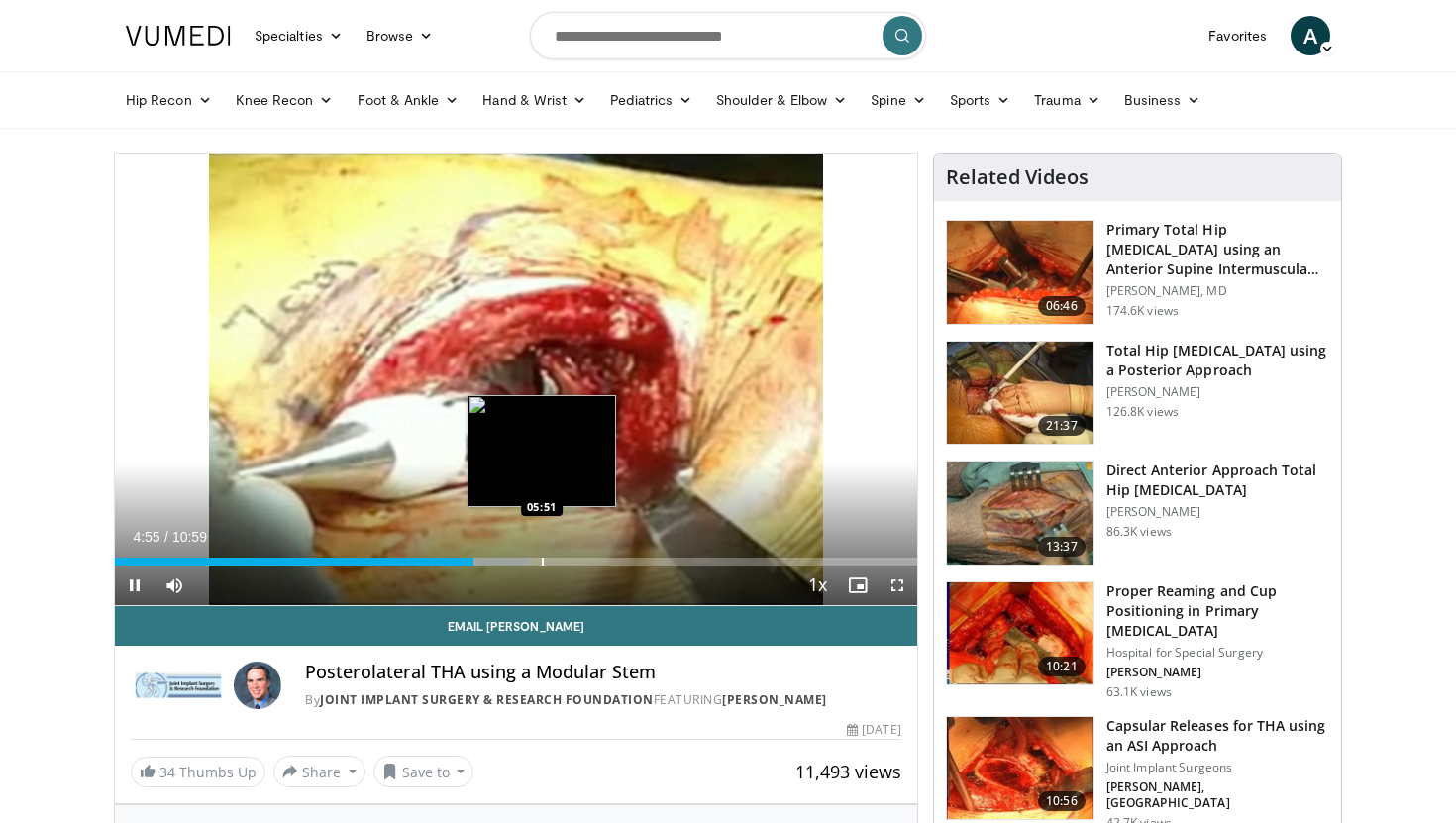 click at bounding box center [543, 562] 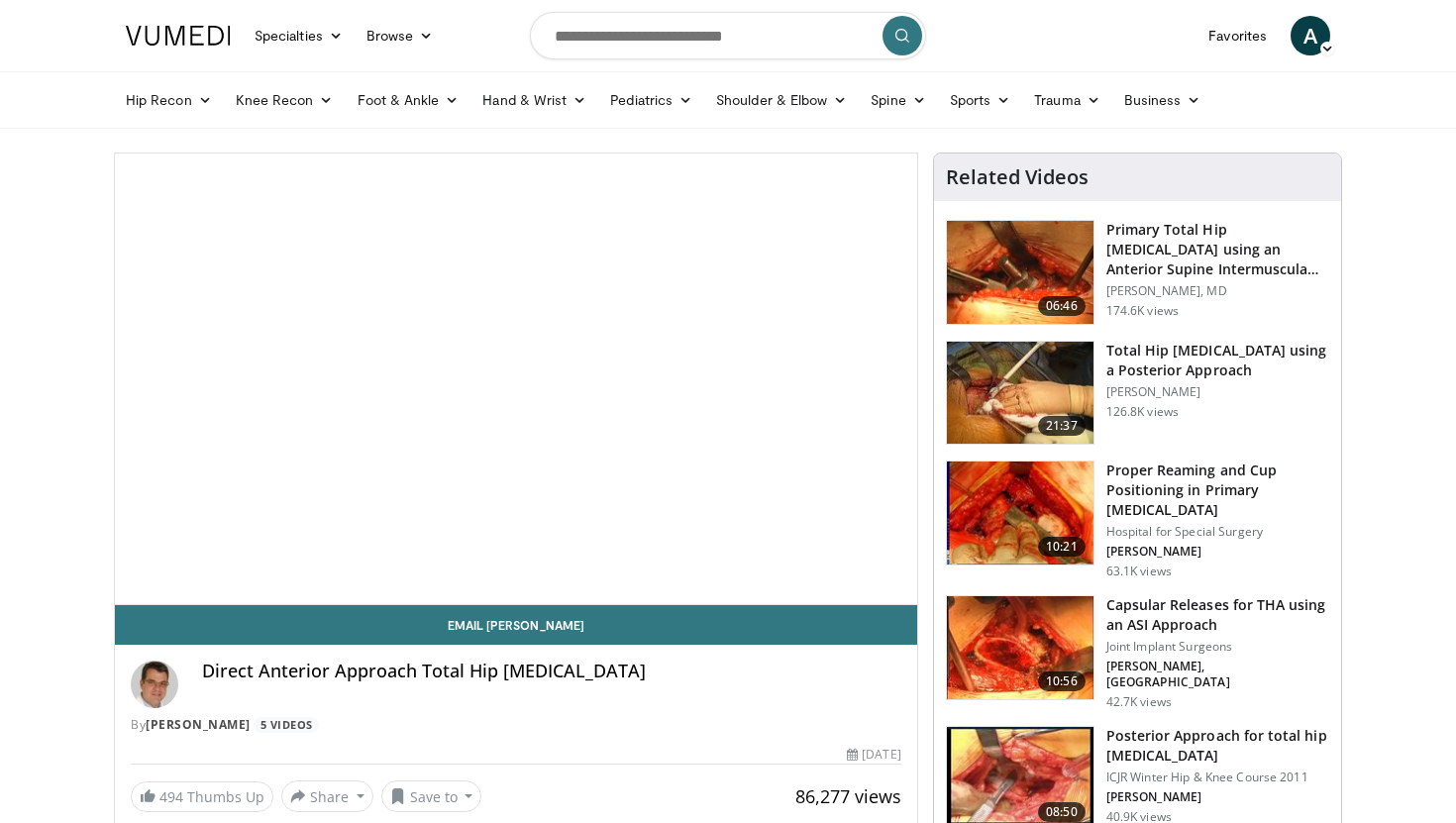 scroll, scrollTop: 0, scrollLeft: 0, axis: both 